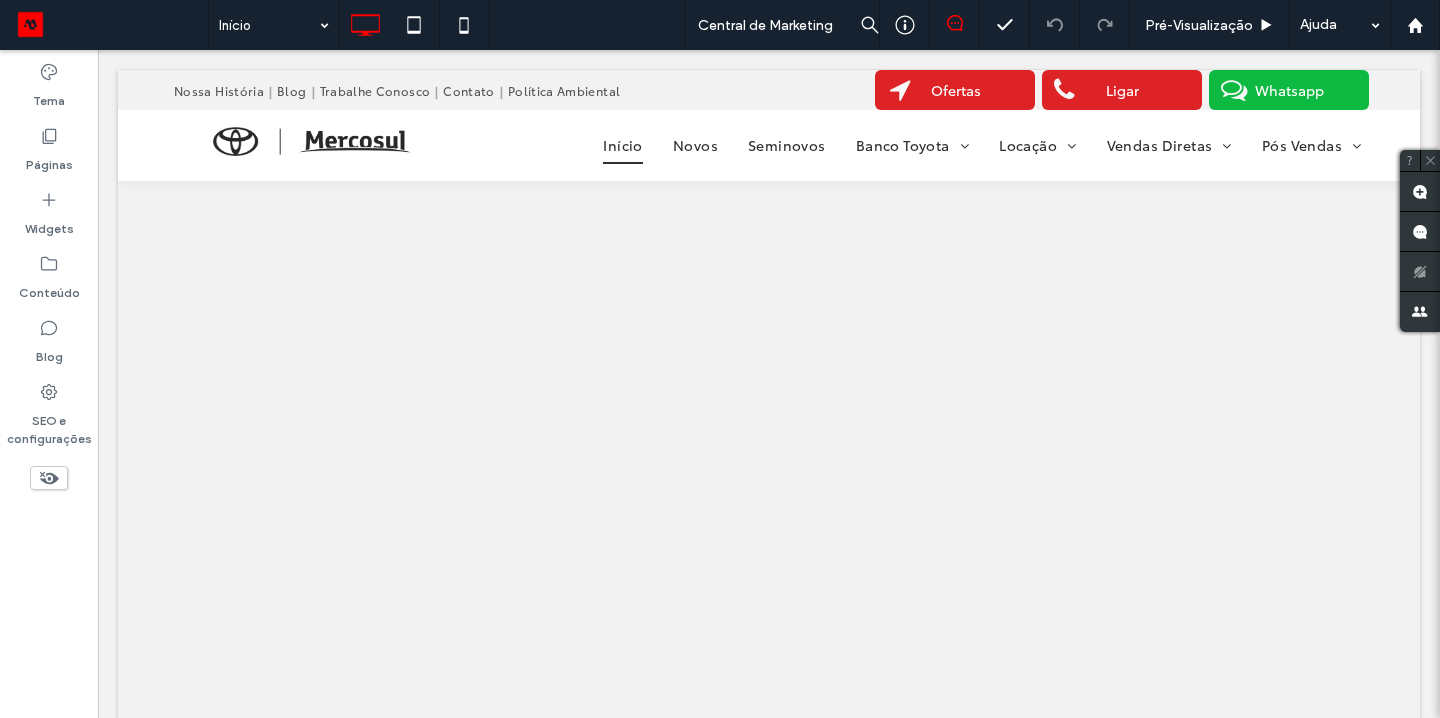 scroll, scrollTop: 0, scrollLeft: 0, axis: both 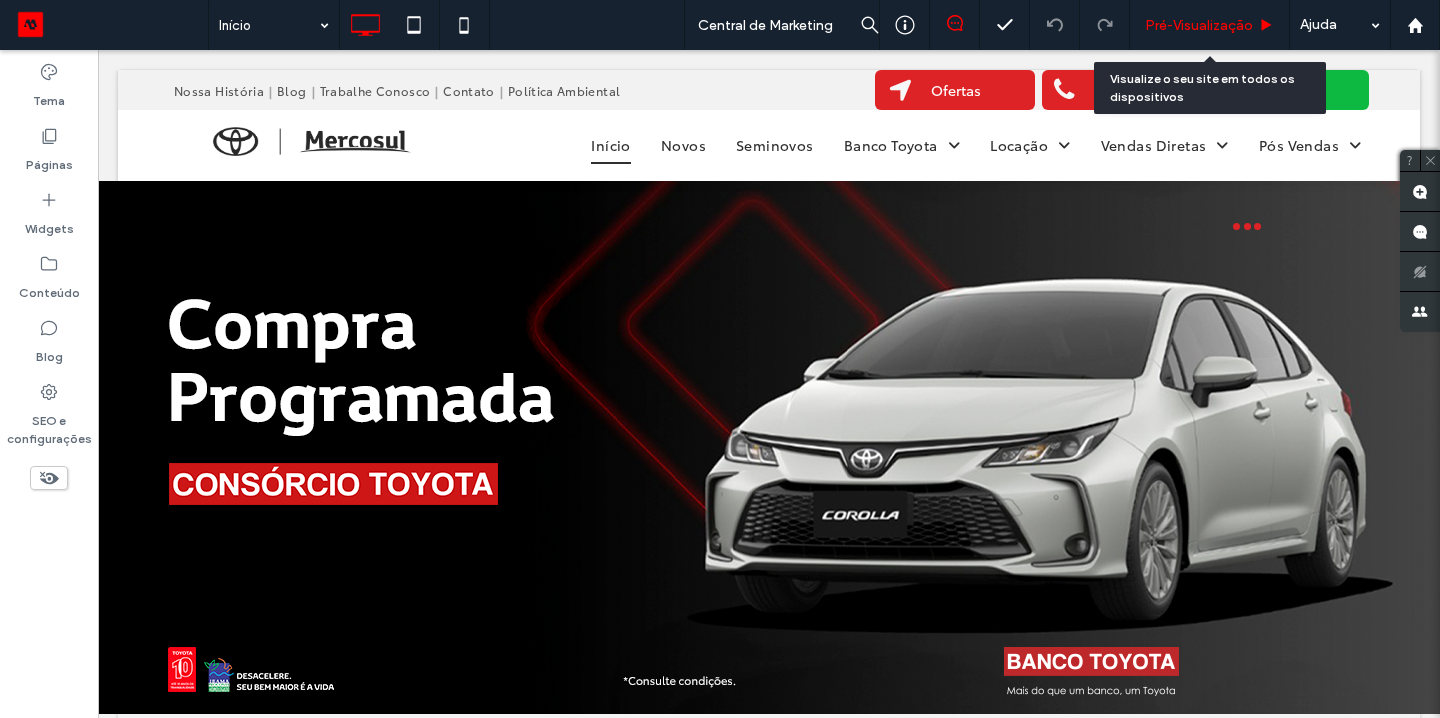 click on "Pré-Visualizaçāo" at bounding box center [1210, 25] 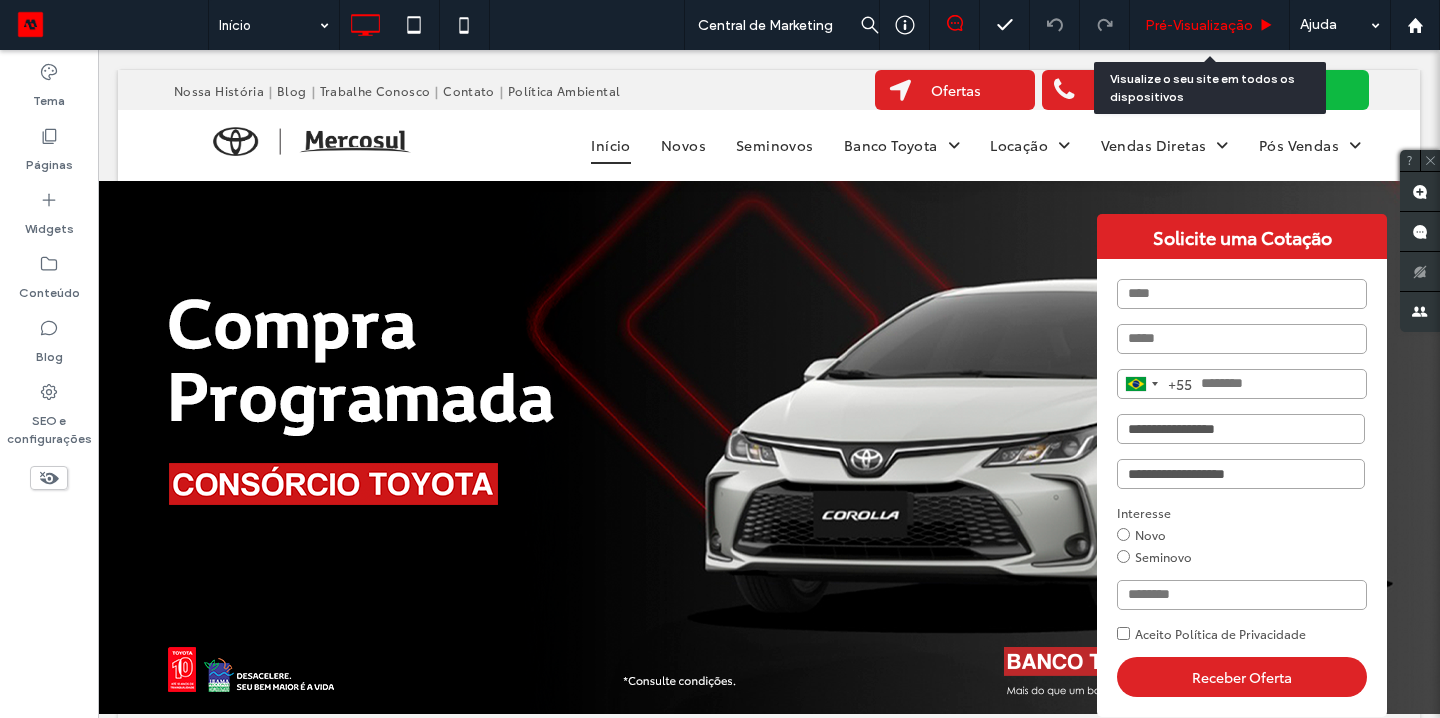 click on "Pré-Visualizaçāo" at bounding box center (1199, 25) 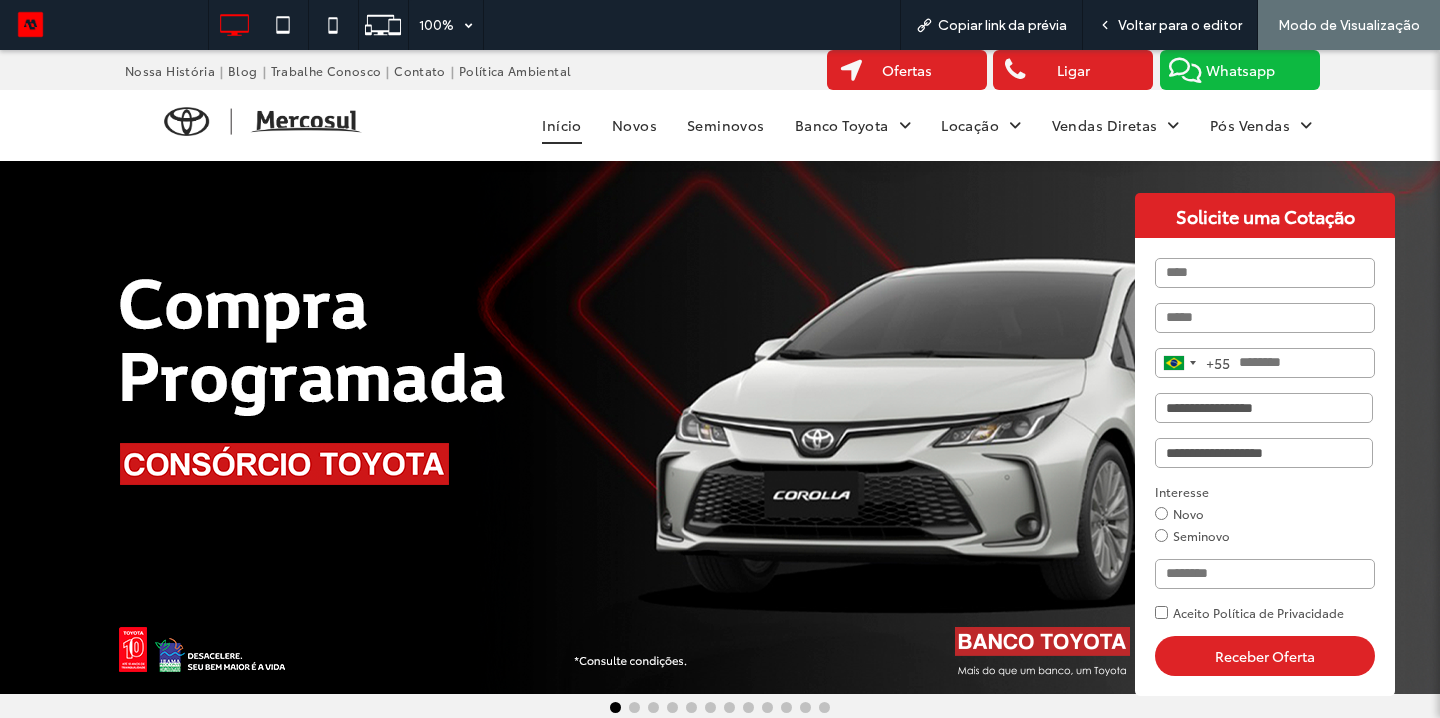 click on "Política Ambiental" at bounding box center [515, 70] 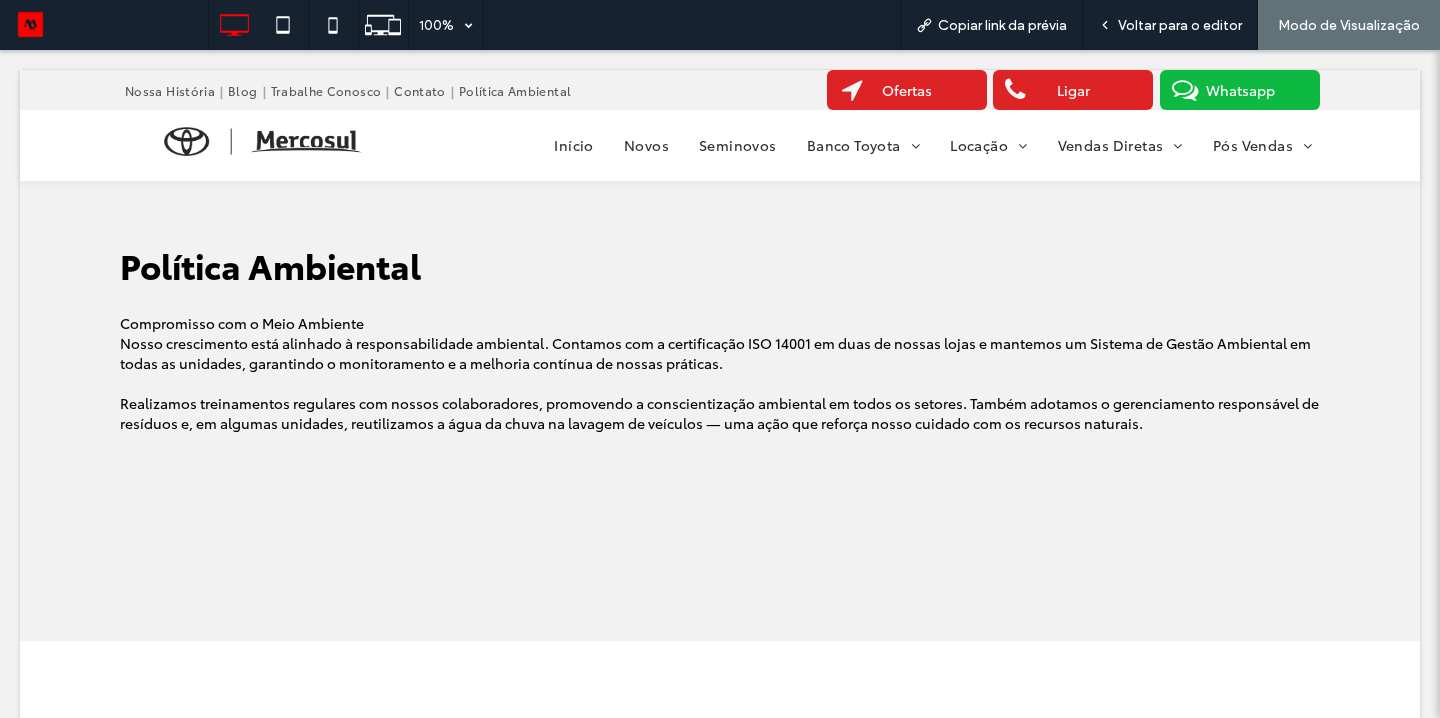 scroll, scrollTop: 0, scrollLeft: 0, axis: both 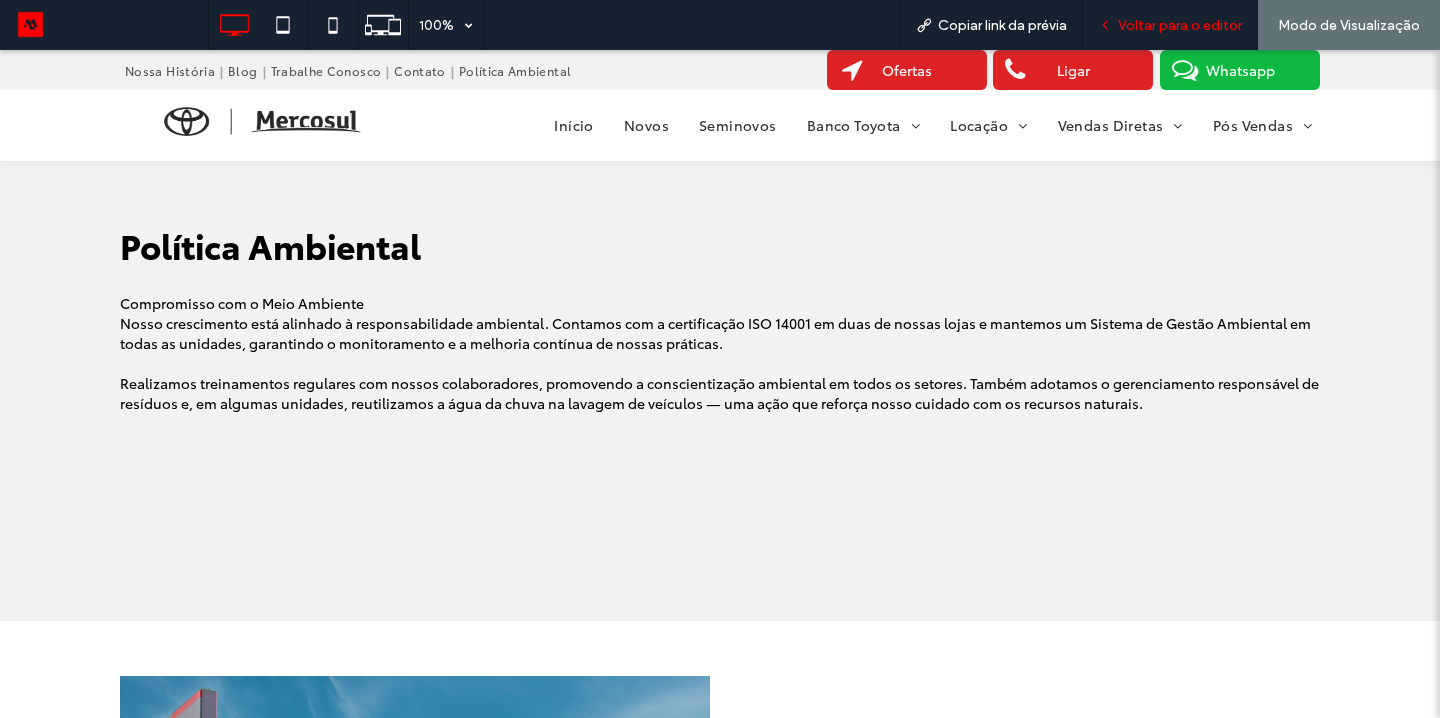 click on "Voltar para o editor" at bounding box center (1180, 25) 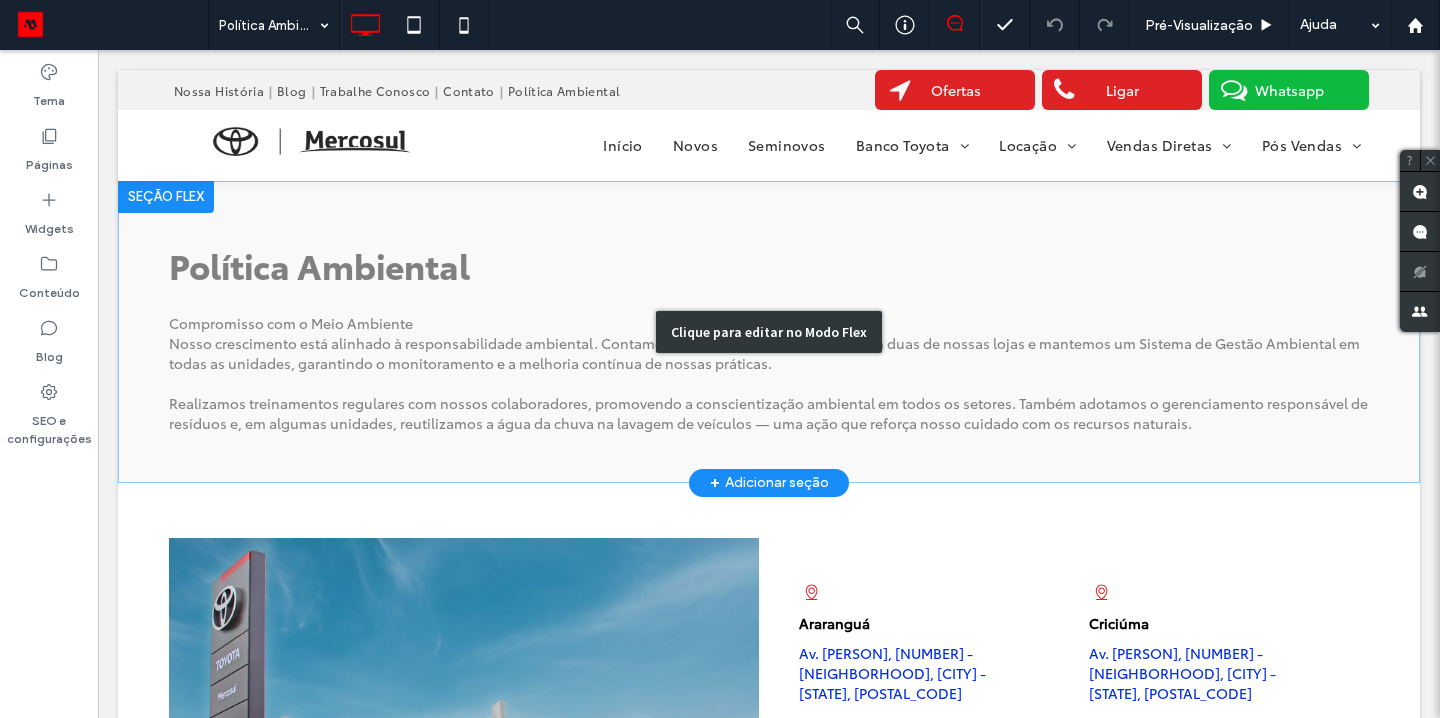 click on "Clique para editar no Modo Flex" at bounding box center [769, 332] 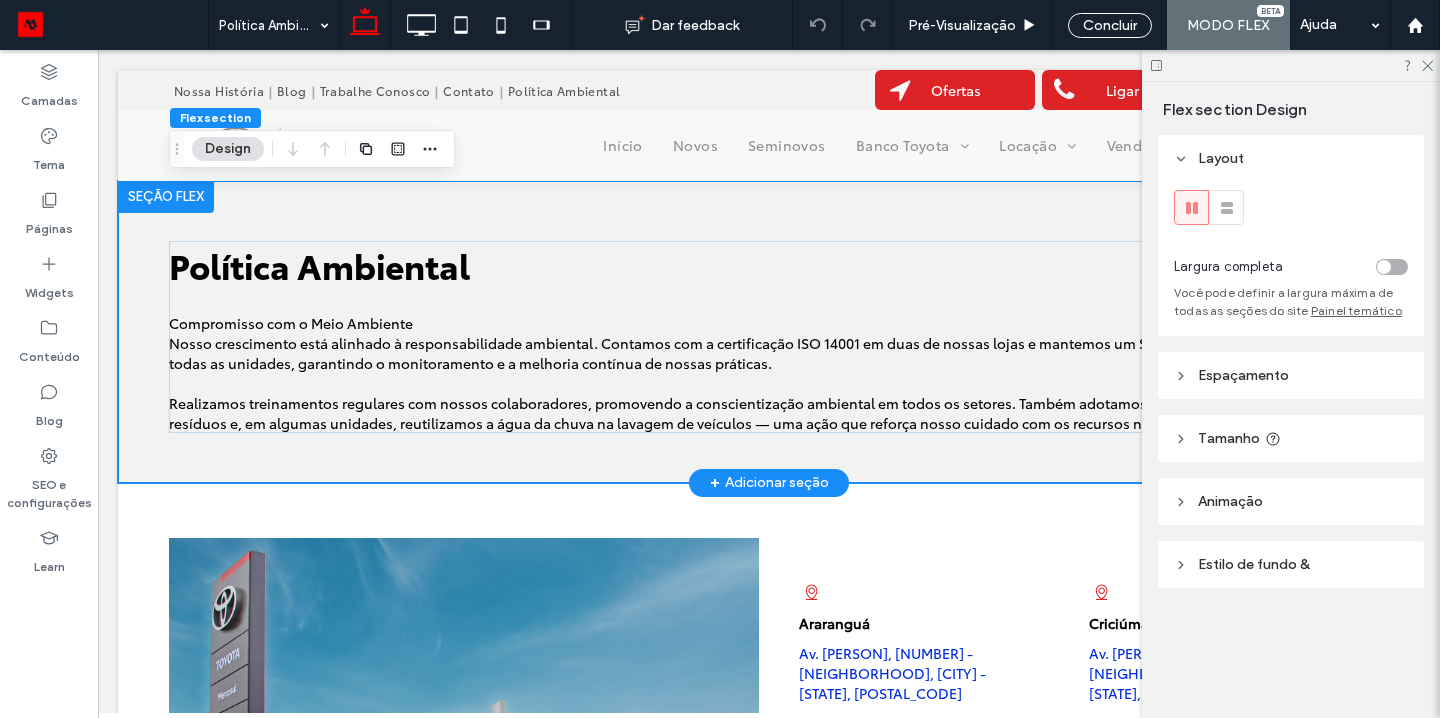 click on "Política Ambiental
Compromisso com o Meio Ambiente Nosso crescimento está alinhado à responsabilidade ambiental. Contamos com a certificação ISO 14001 em duas de nossas lojas e mantemos um Sistema de Gestão Ambiental em todas as unidades, garantindo o monitoramento e a melhoria contínua de nossas práticas. Realizamos treinamentos regulares com nossos colaboradores, promovendo a conscientização ambiental em todos os setores. Também adotamos o gerenciamento responsável de resíduos e, em algumas unidades, reutilizamos a água da chuva na lavagem de veículos — uma ação que reforça nosso cuidado com os recursos naturais." at bounding box center (769, 332) 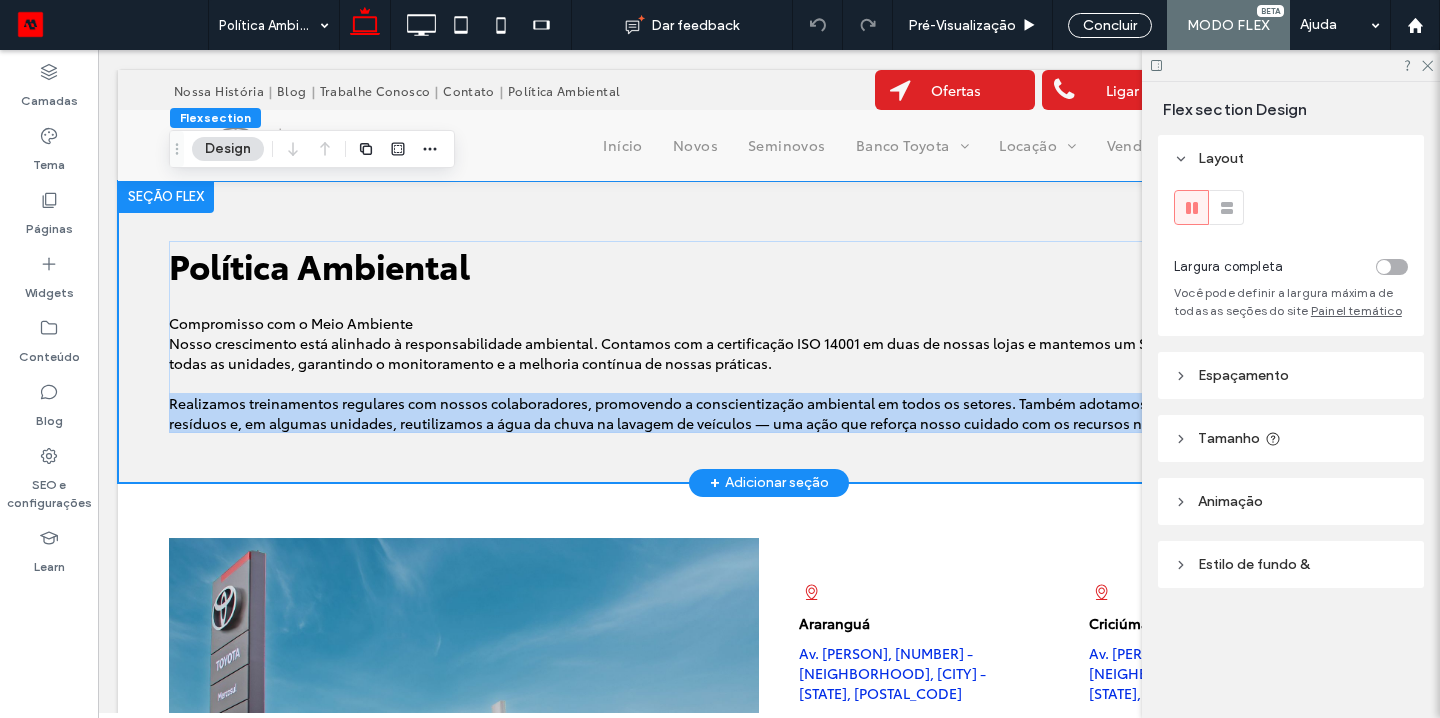 click on "Política Ambiental
Compromisso com o Meio Ambiente Nosso crescimento está alinhado à responsabilidade ambiental. Contamos com a certificação ISO 14001 em duas de nossas lojas e mantemos um Sistema de Gestão Ambiental em todas as unidades, garantindo o monitoramento e a melhoria contínua de nossas práticas. Realizamos treinamentos regulares com nossos colaboradores, promovendo a conscientização ambiental em todos os setores. Também adotamos o gerenciamento responsável de resíduos e, em algumas unidades, reutilizamos a água da chuva na lavagem de veículos — uma ação que reforça nosso cuidado com os recursos naturais." at bounding box center (769, 332) 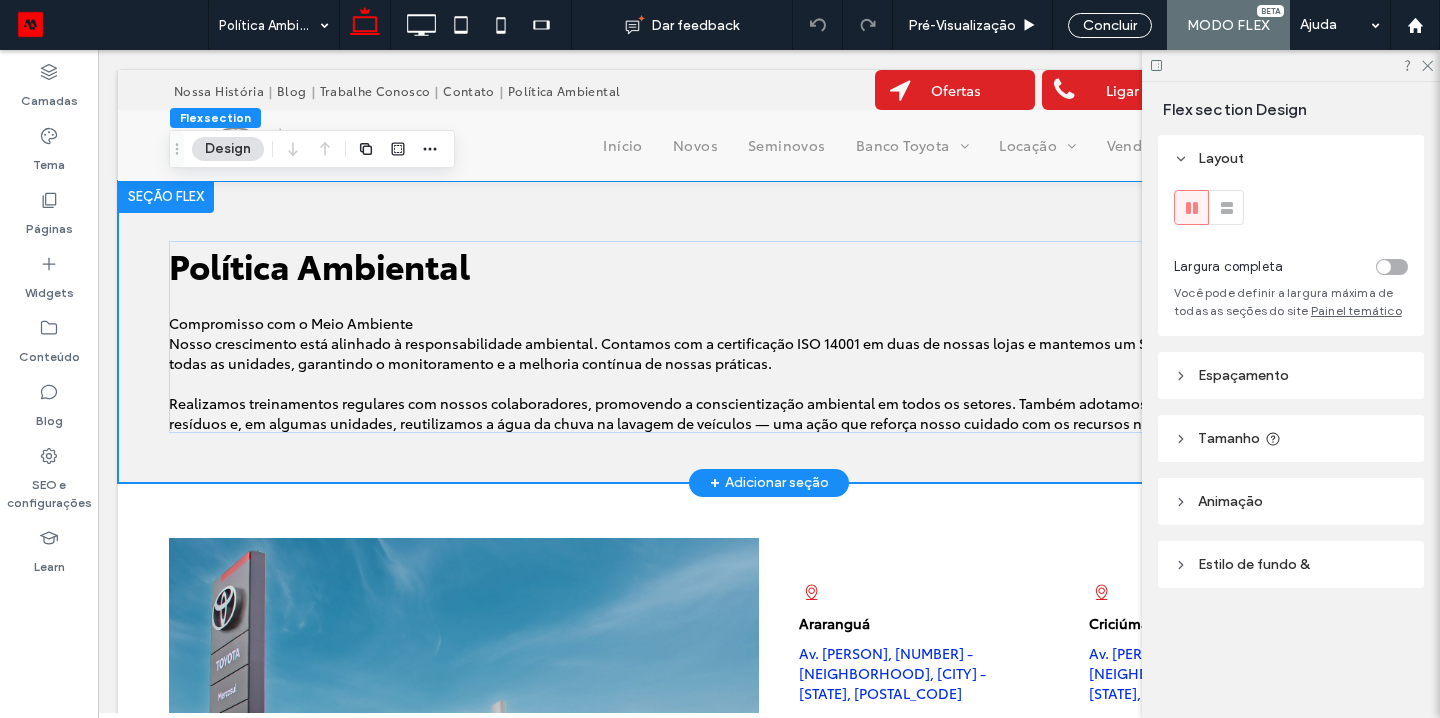 click on "+ Adicionar seção" at bounding box center (769, 483) 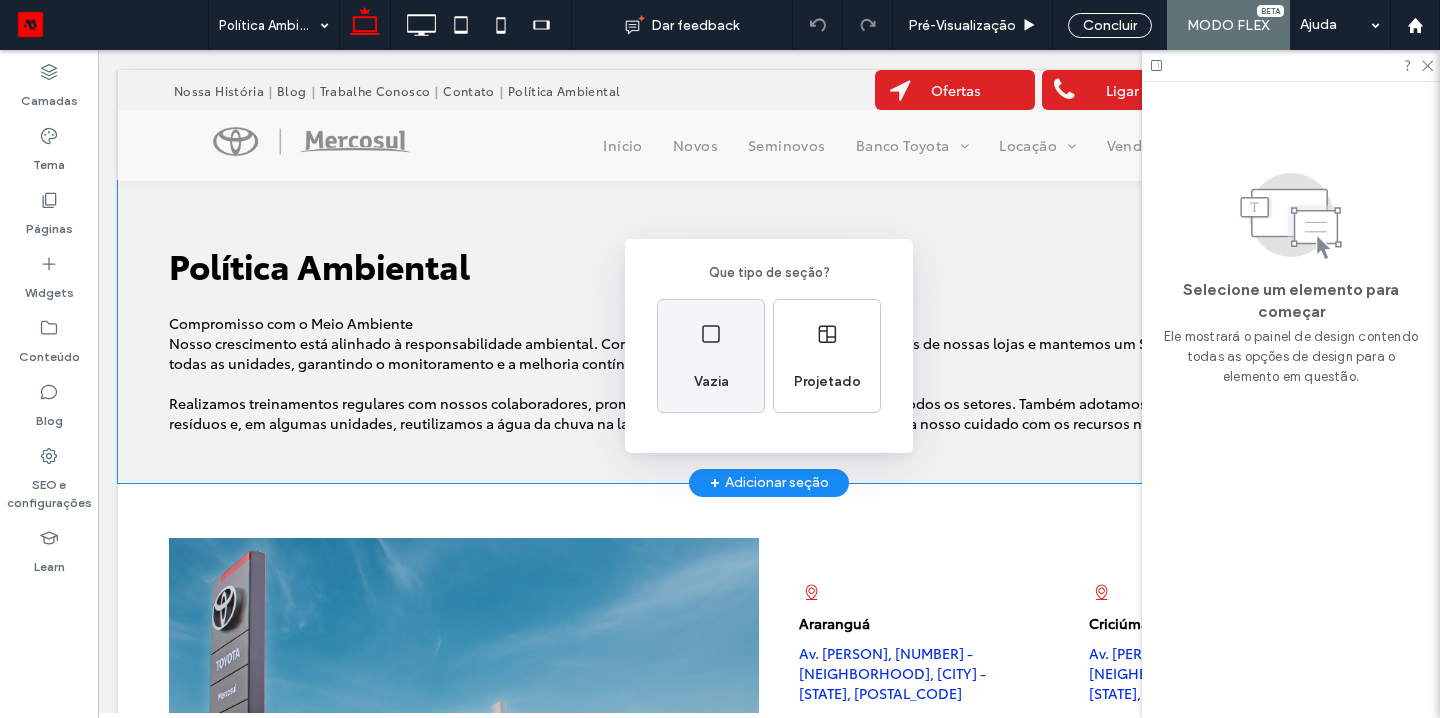 click on "Vazia" at bounding box center [711, 382] 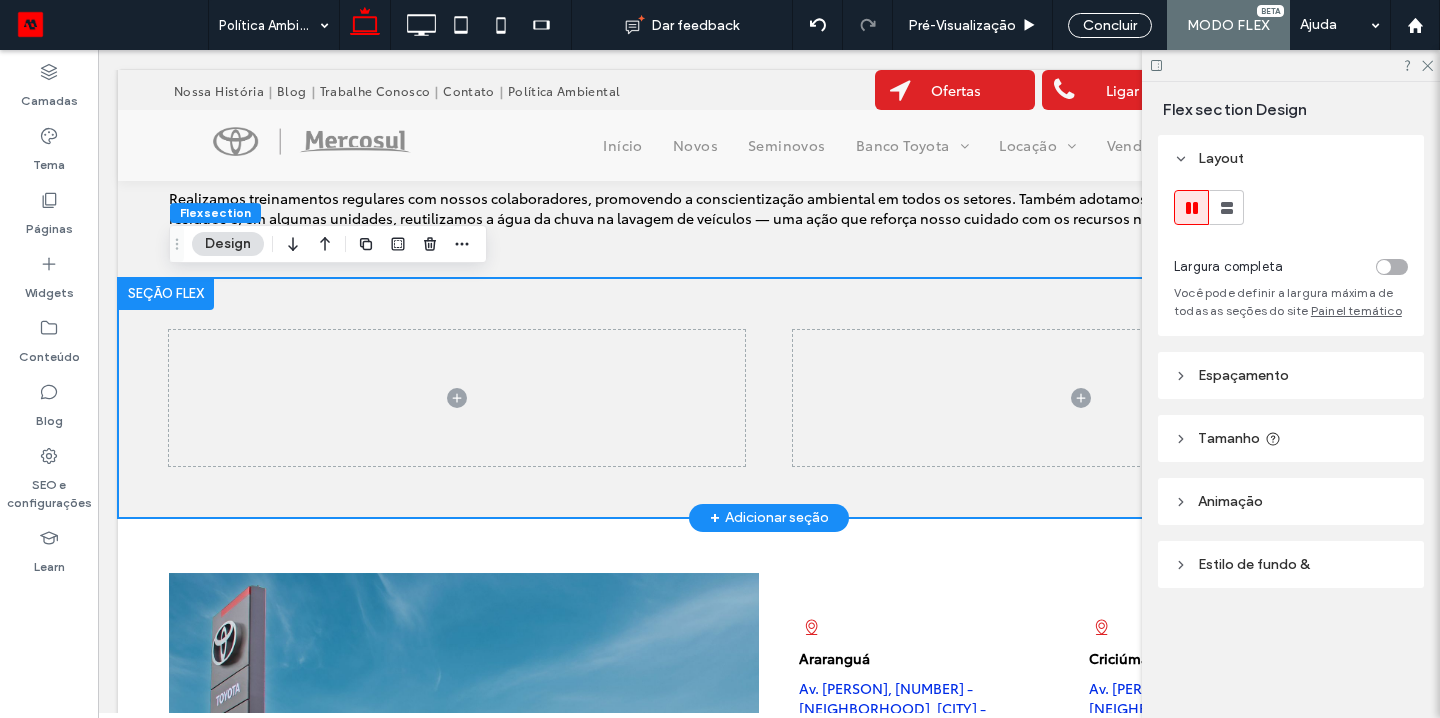 scroll, scrollTop: 211, scrollLeft: 0, axis: vertical 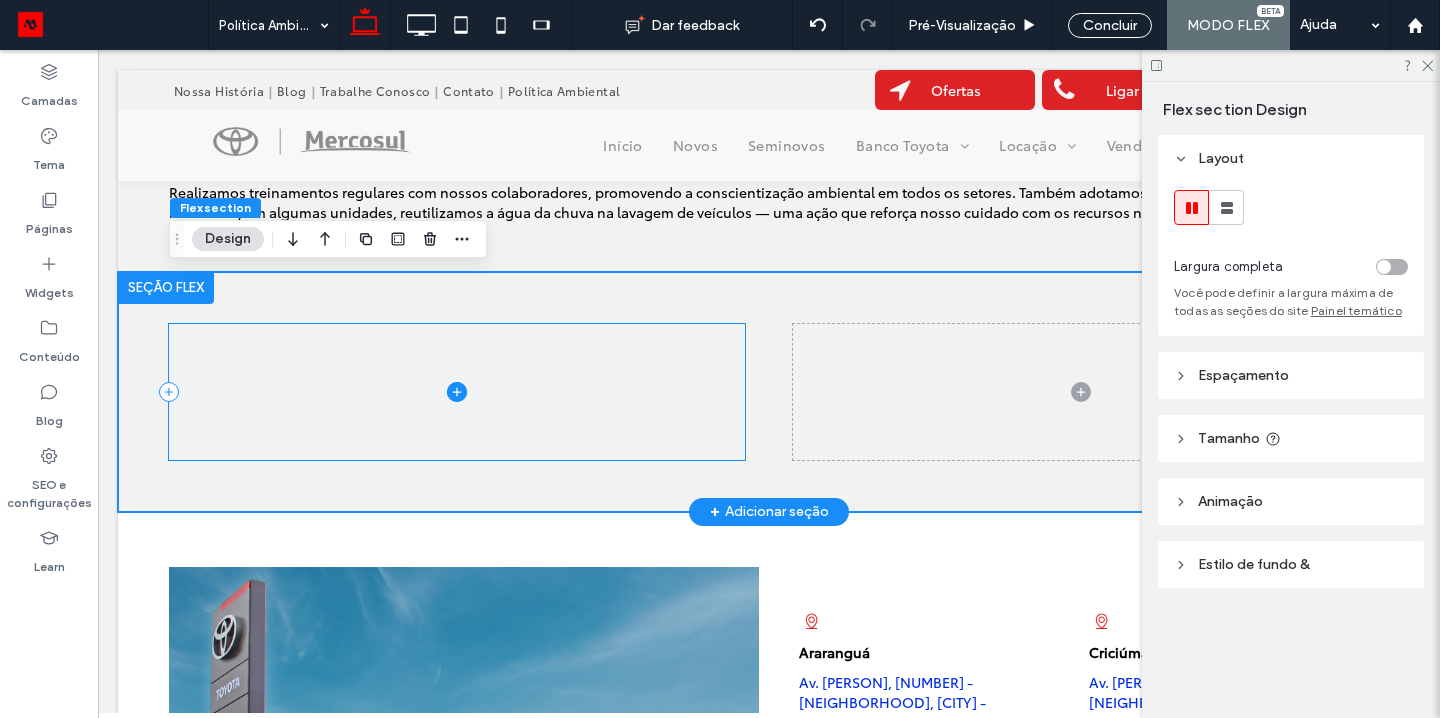 click at bounding box center (457, 392) 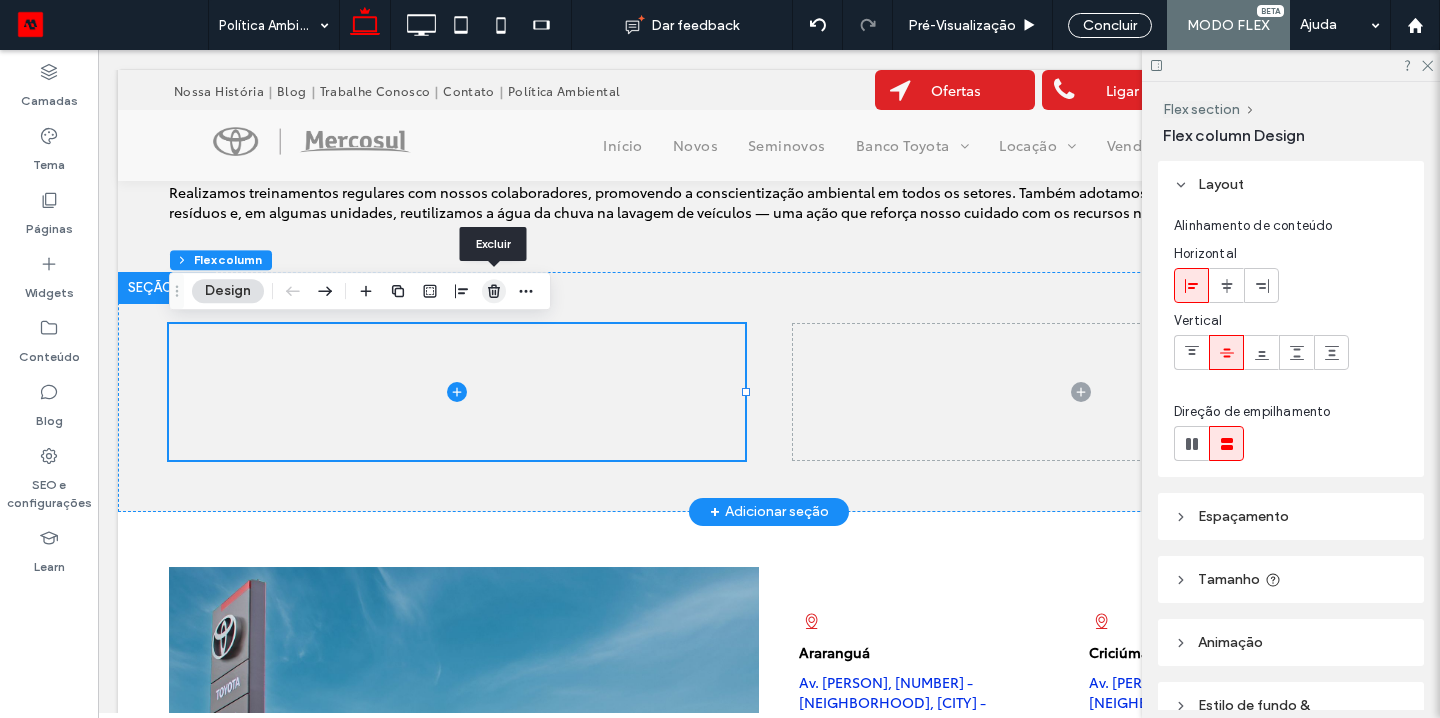 click 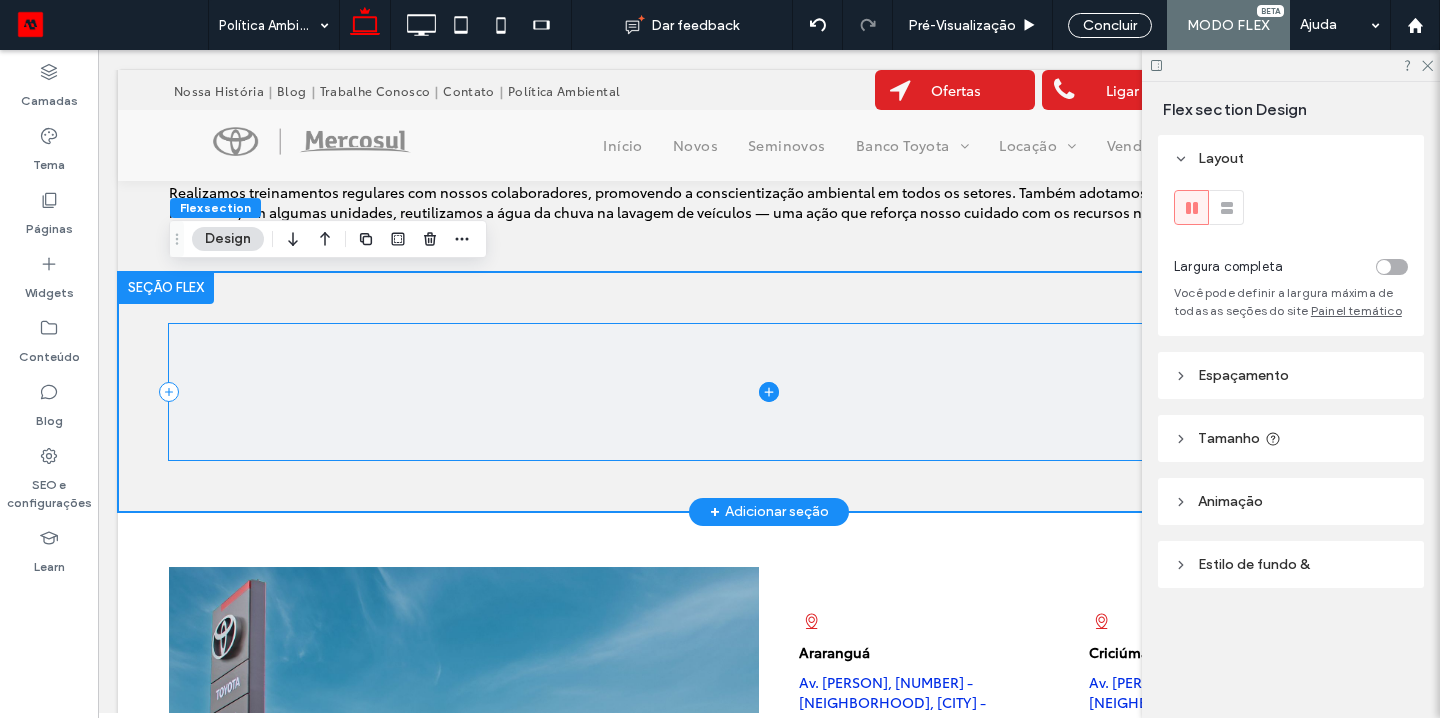click at bounding box center [769, 392] 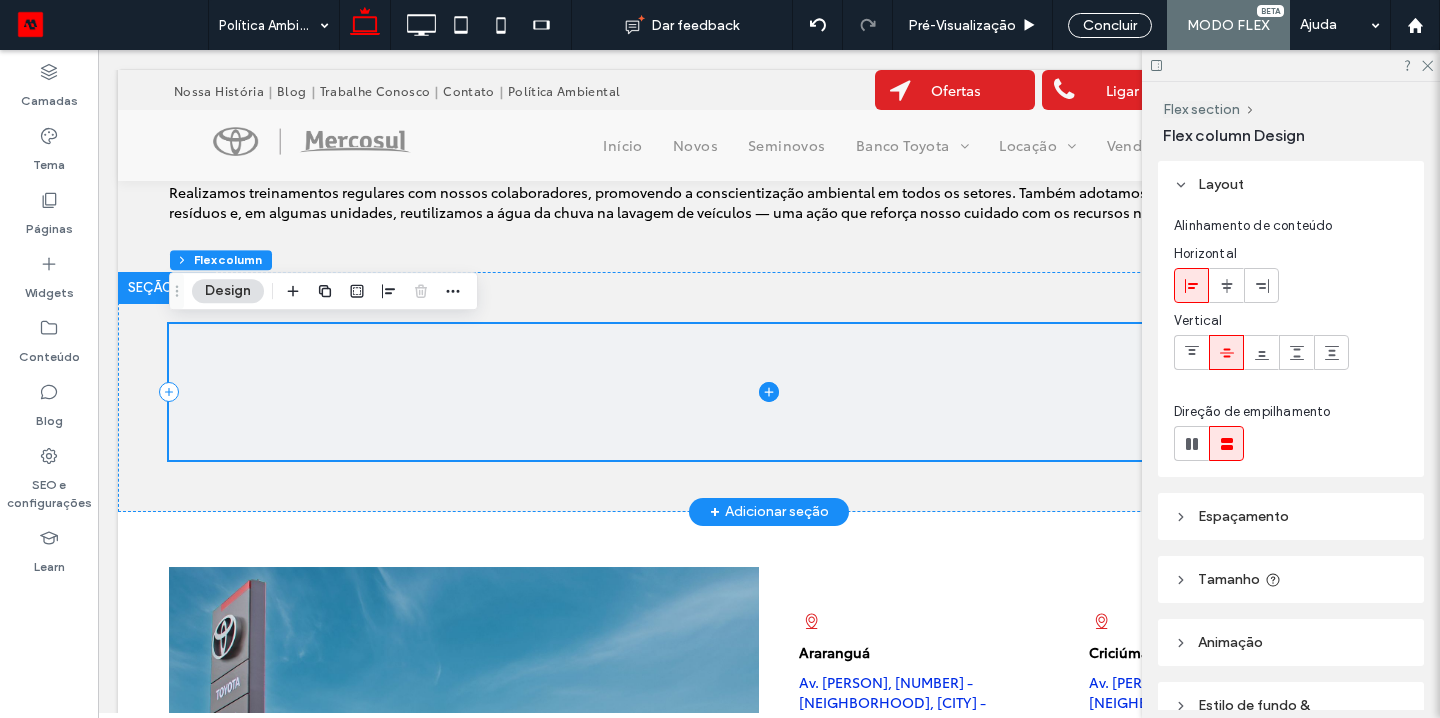 click at bounding box center (769, 392) 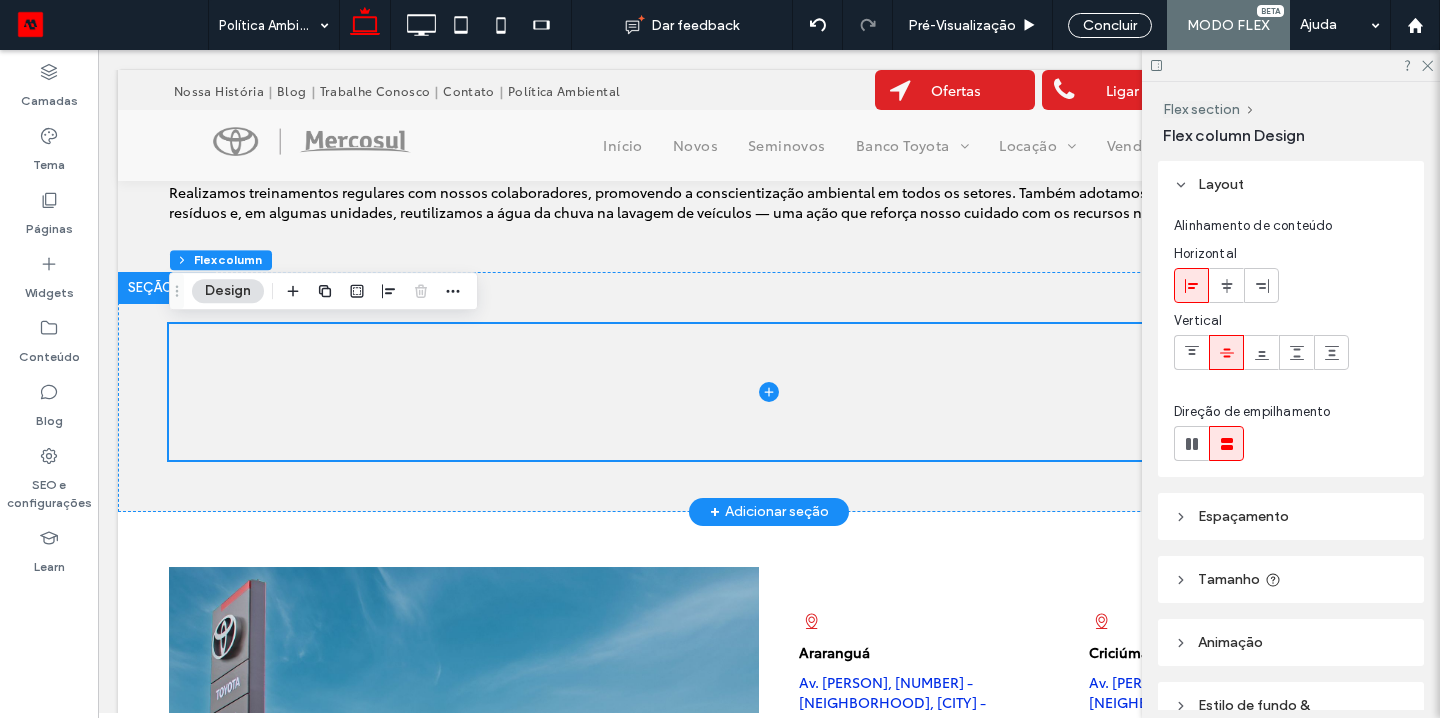 click on "Design" at bounding box center [228, 291] 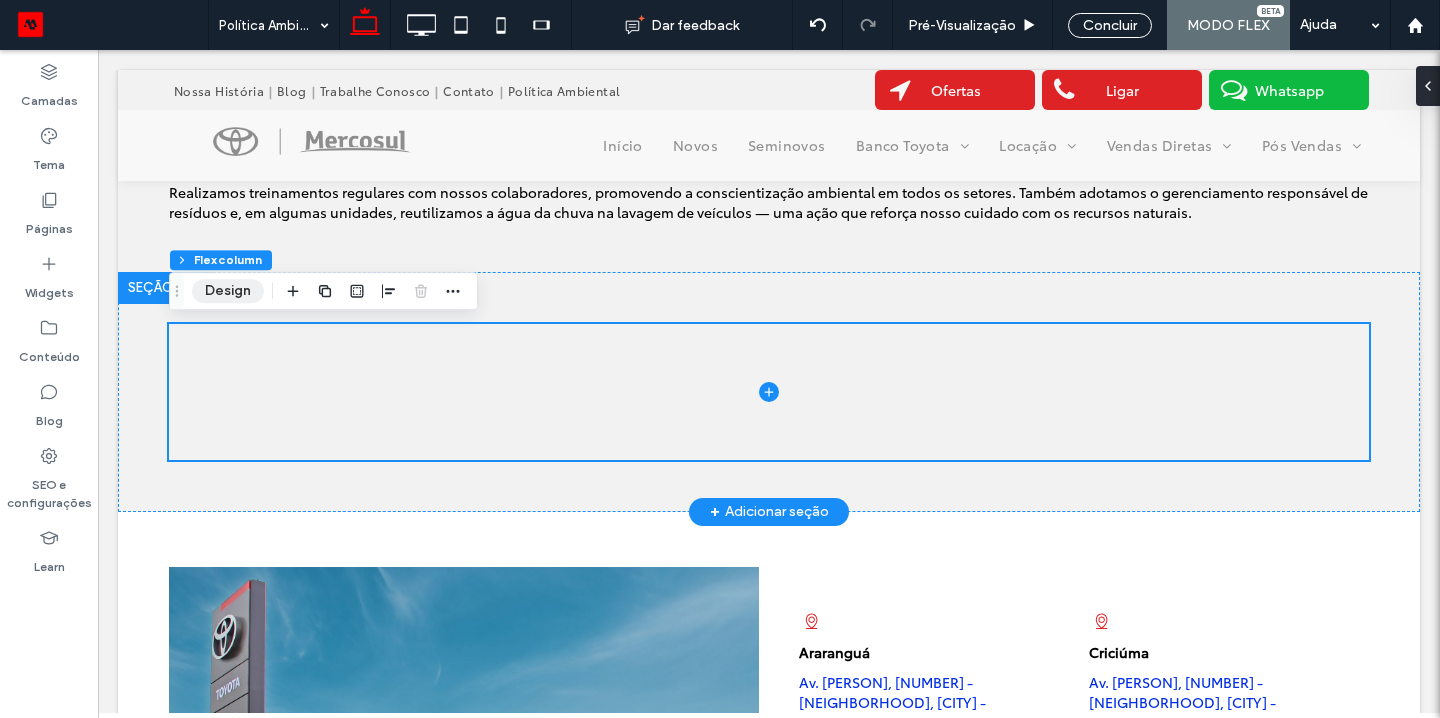 click on "Design" at bounding box center (228, 291) 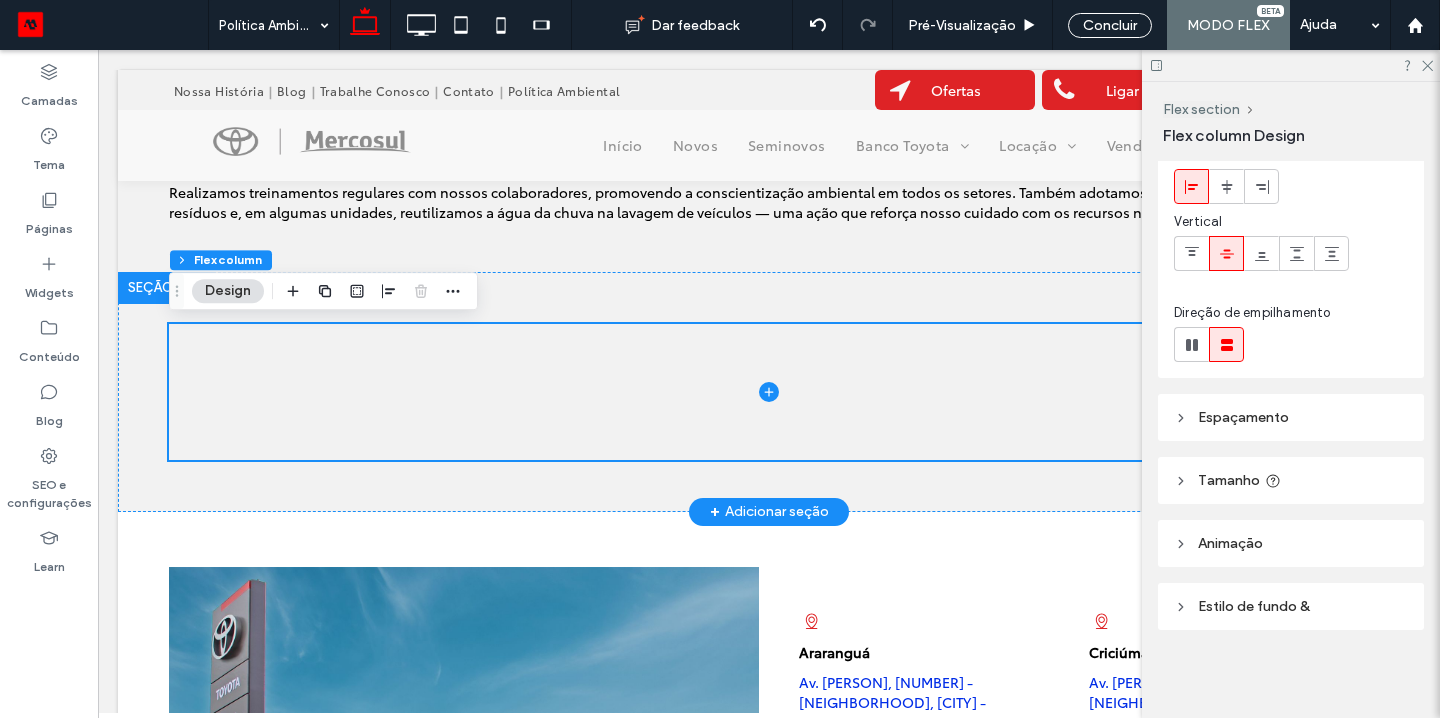 scroll, scrollTop: 0, scrollLeft: 0, axis: both 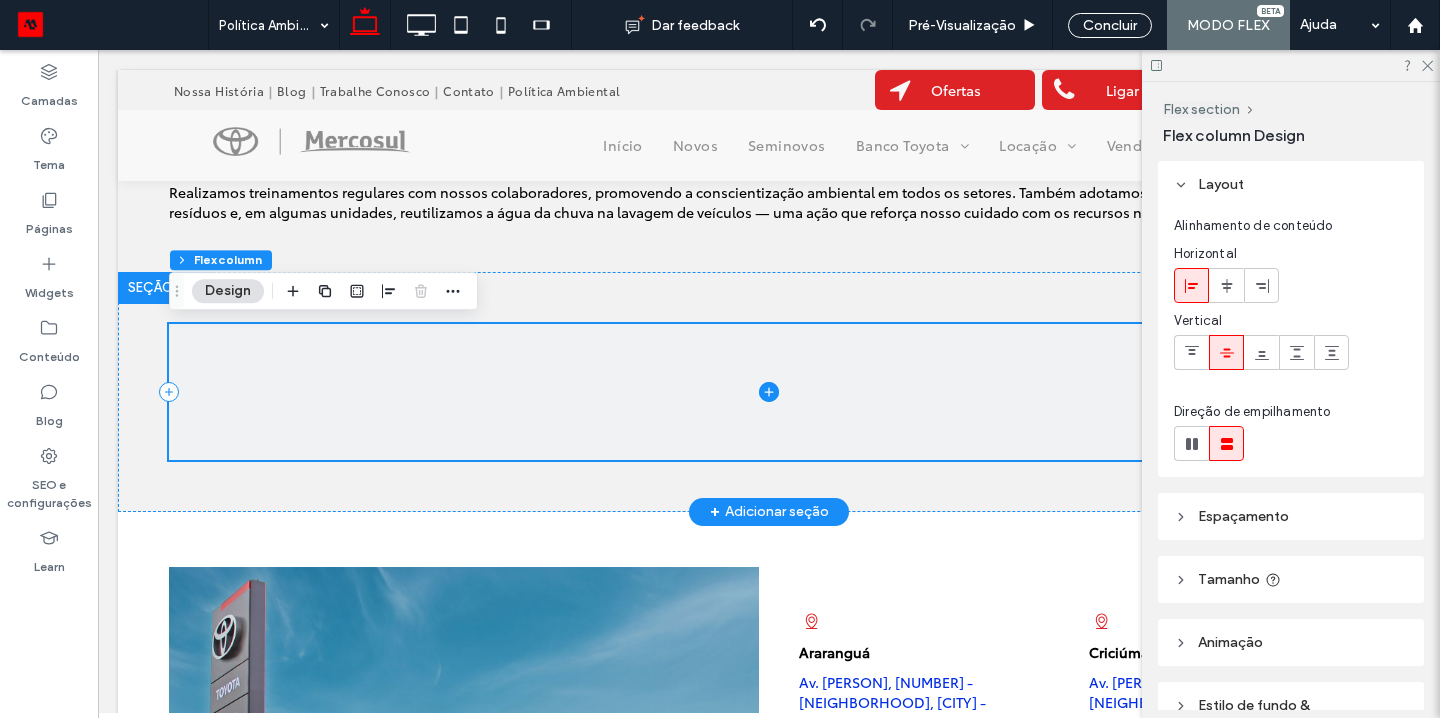 click at bounding box center (769, 392) 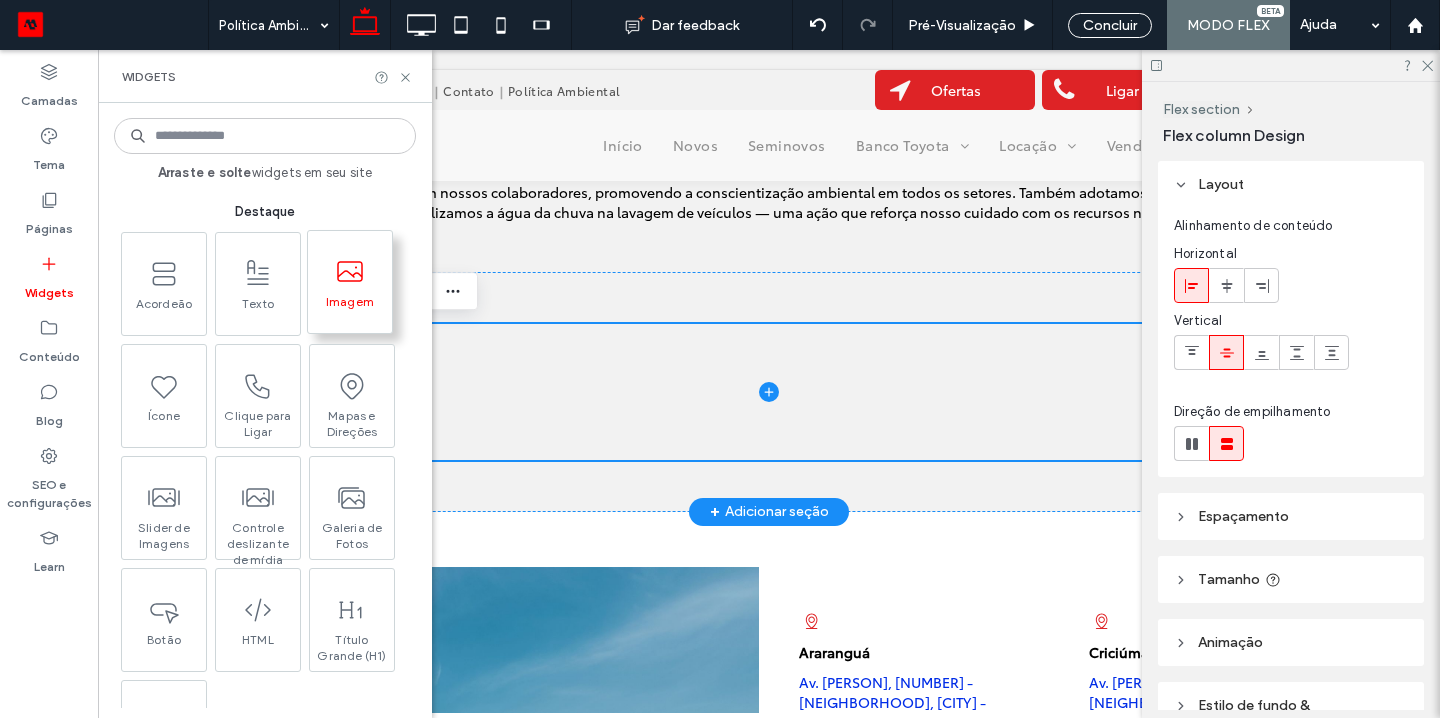 click on "Imagem" at bounding box center [350, 308] 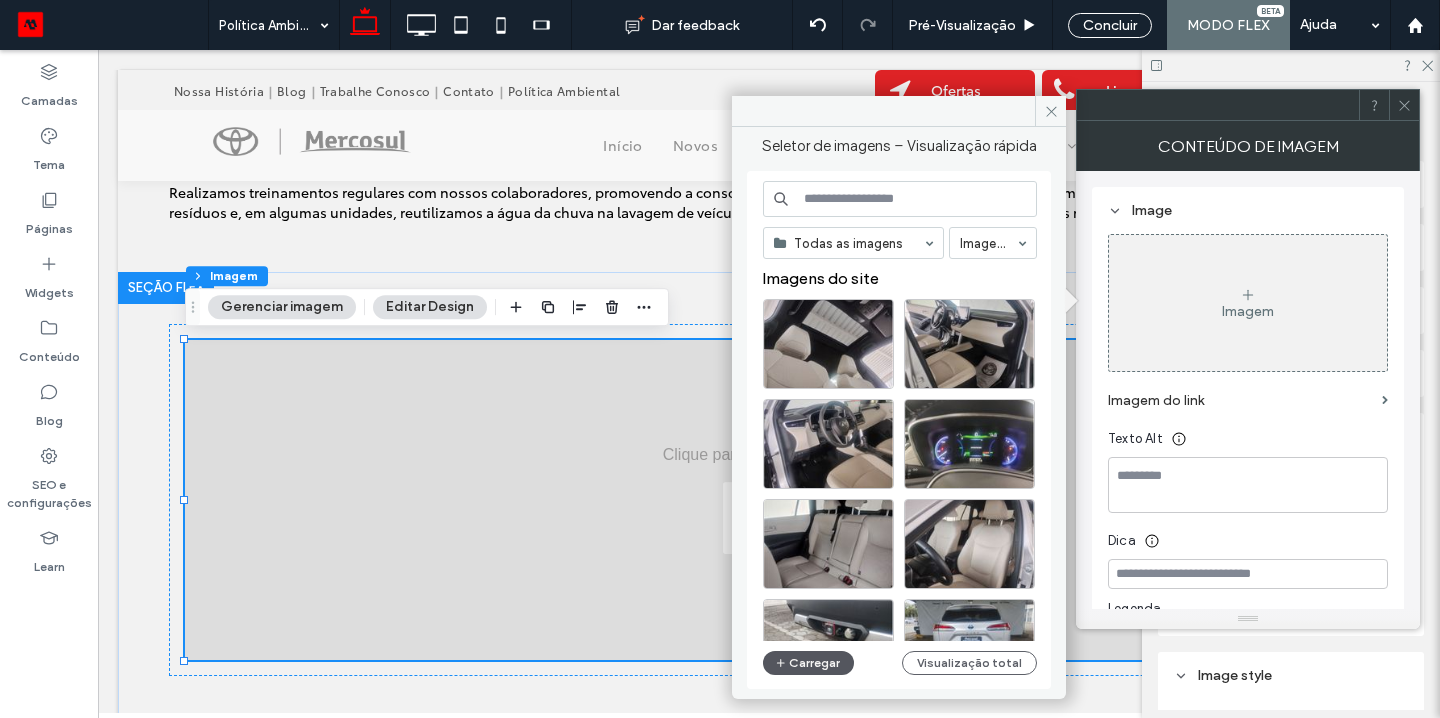 click 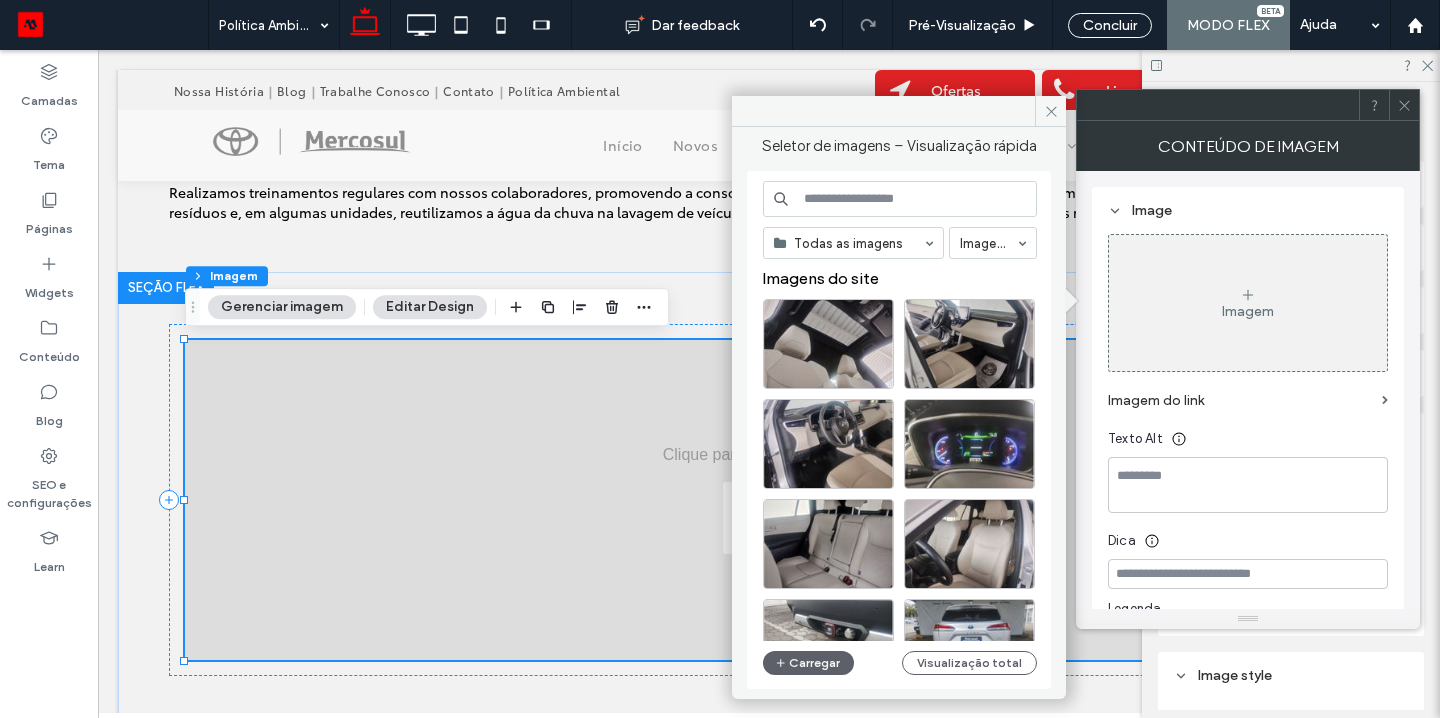 click on "Gerenciar imagem" at bounding box center [282, 307] 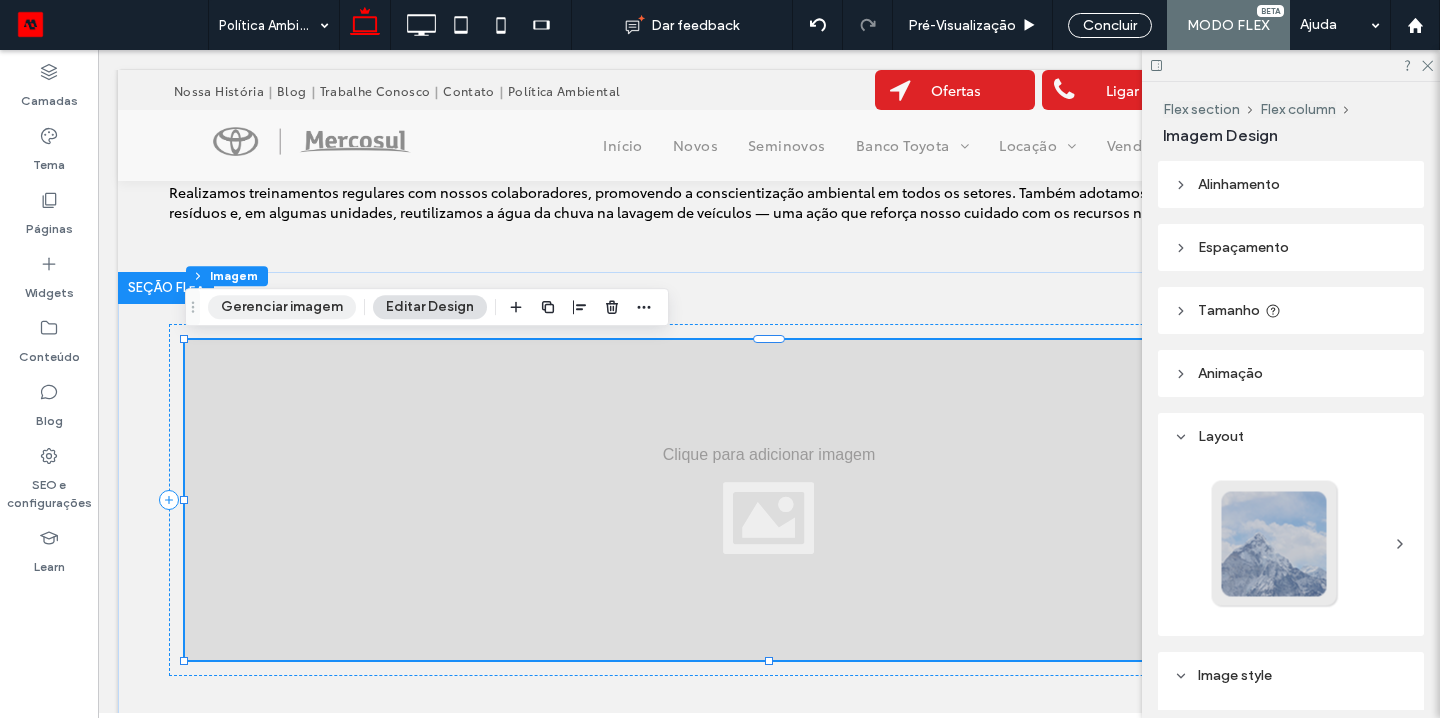 click on "Gerenciar imagem" at bounding box center [282, 307] 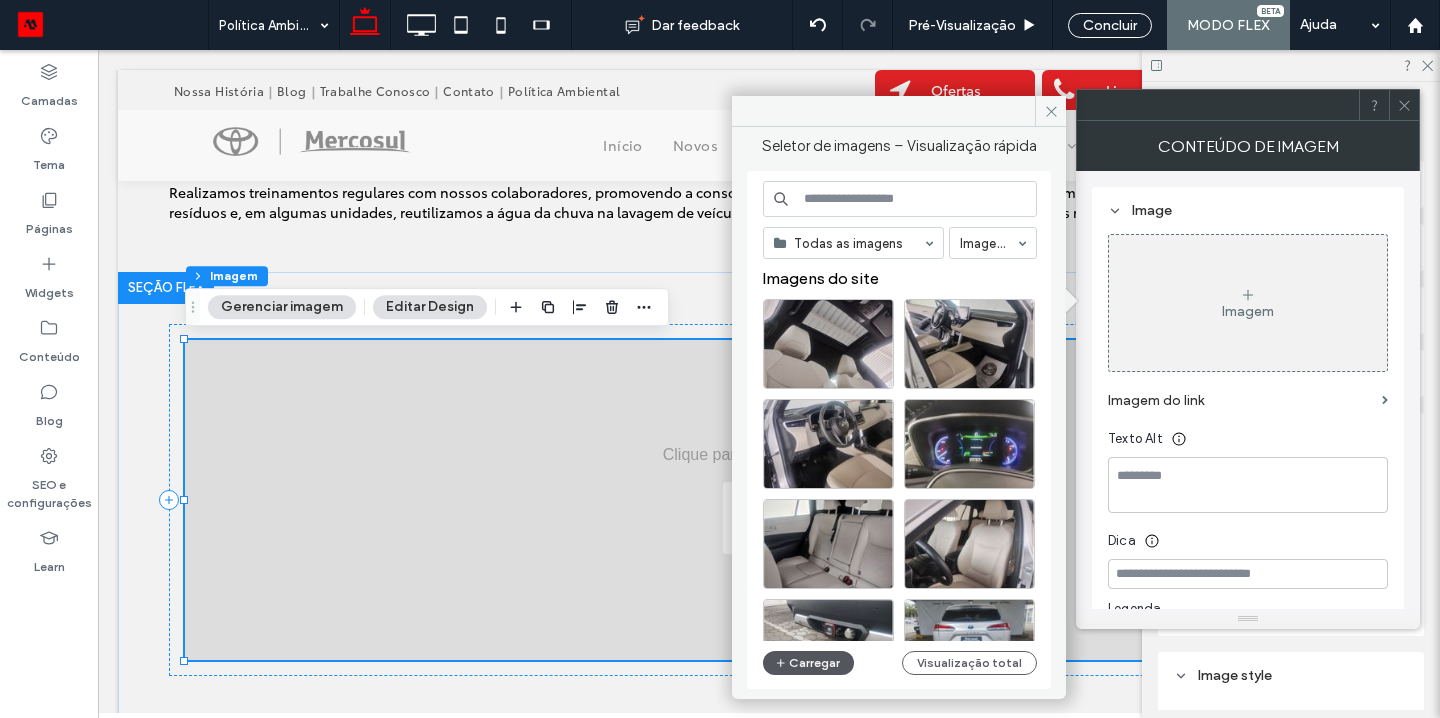 click on "Carregar" at bounding box center (808, 663) 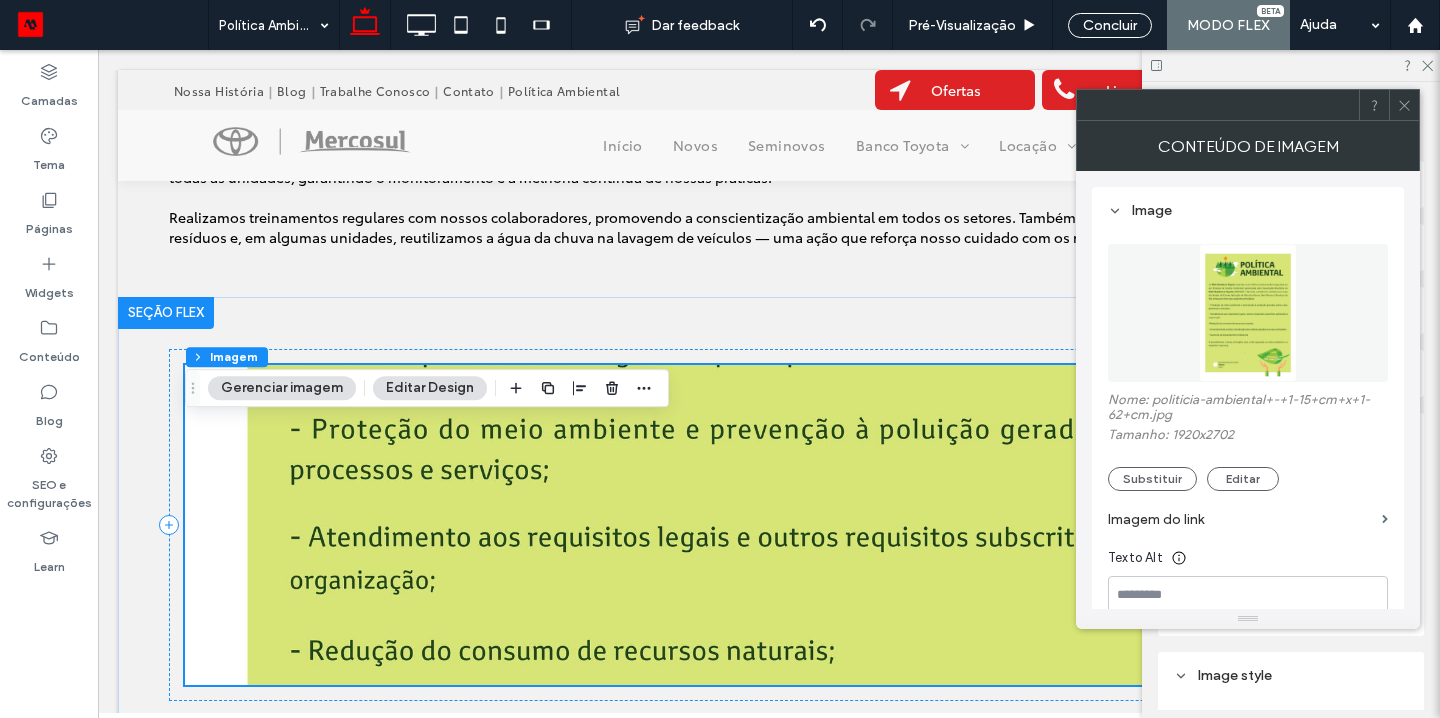 scroll, scrollTop: 228, scrollLeft: 0, axis: vertical 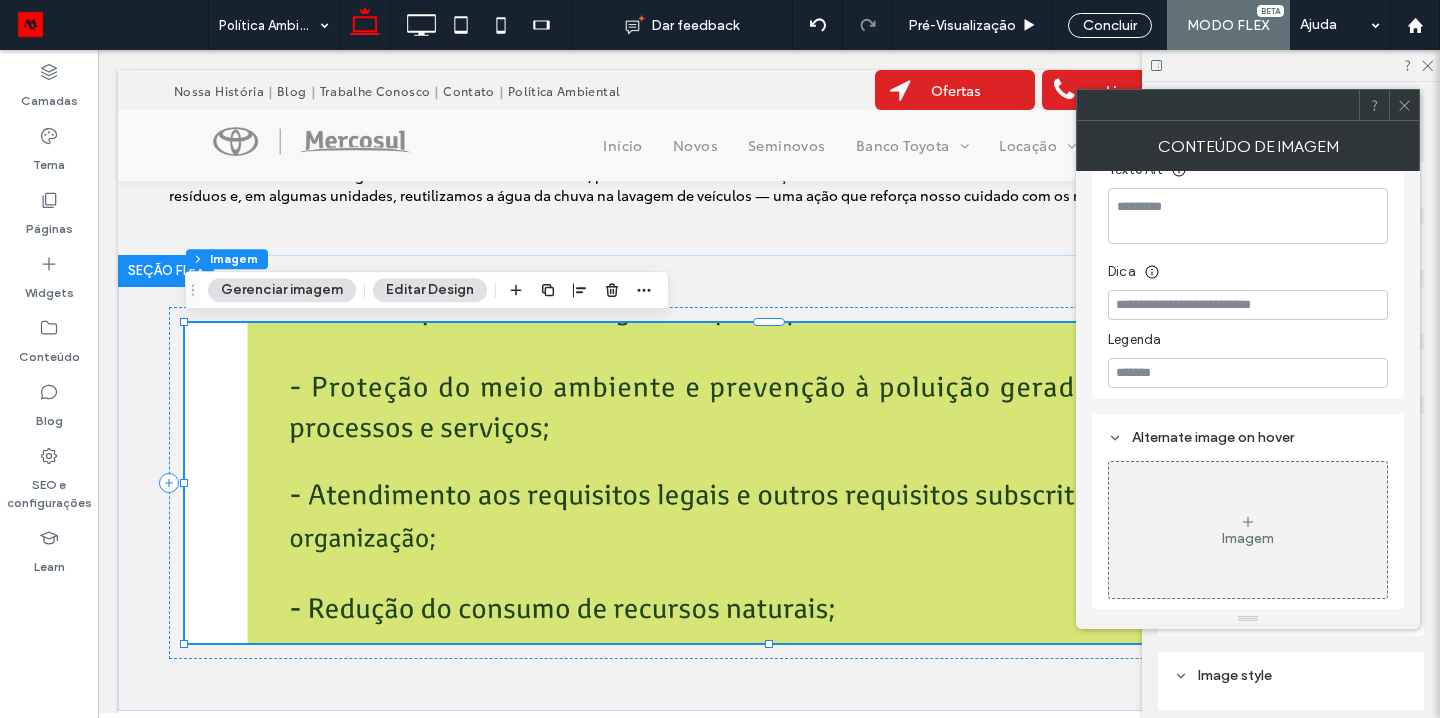 click 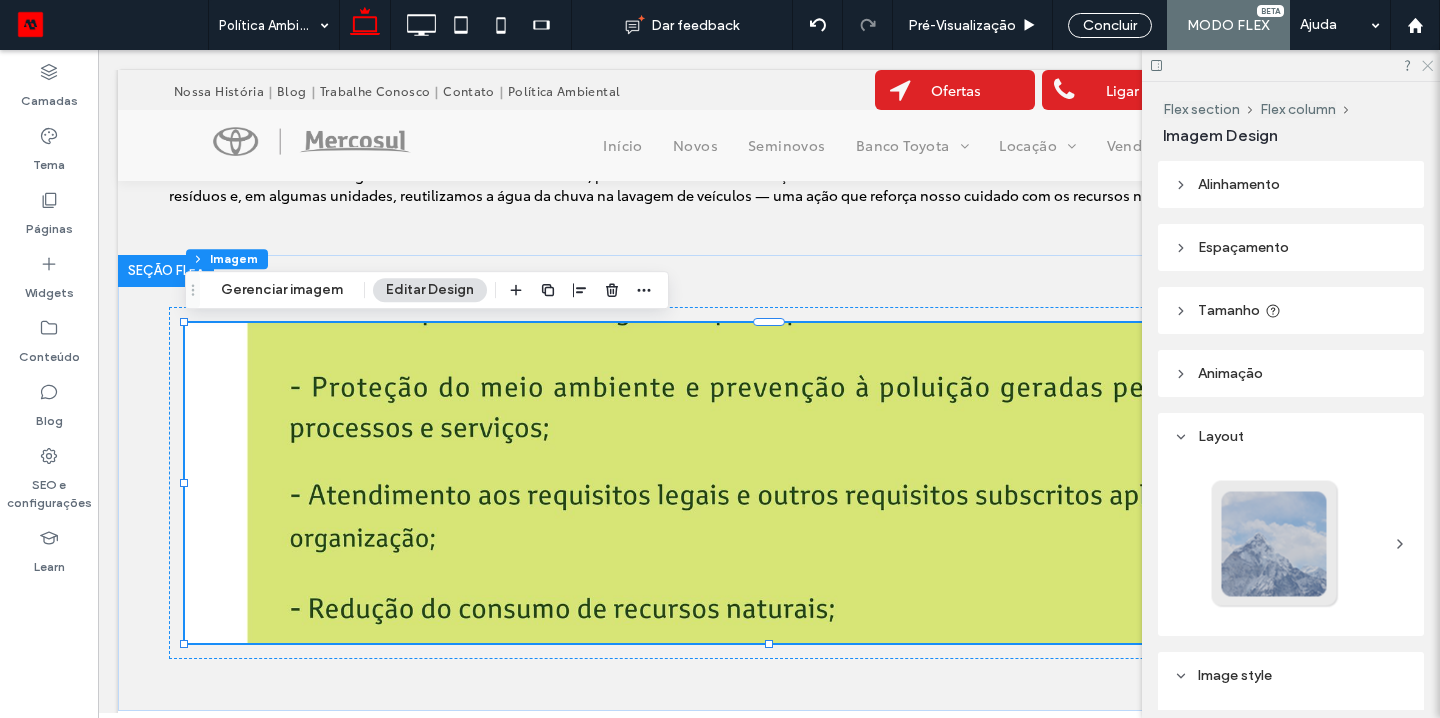 click 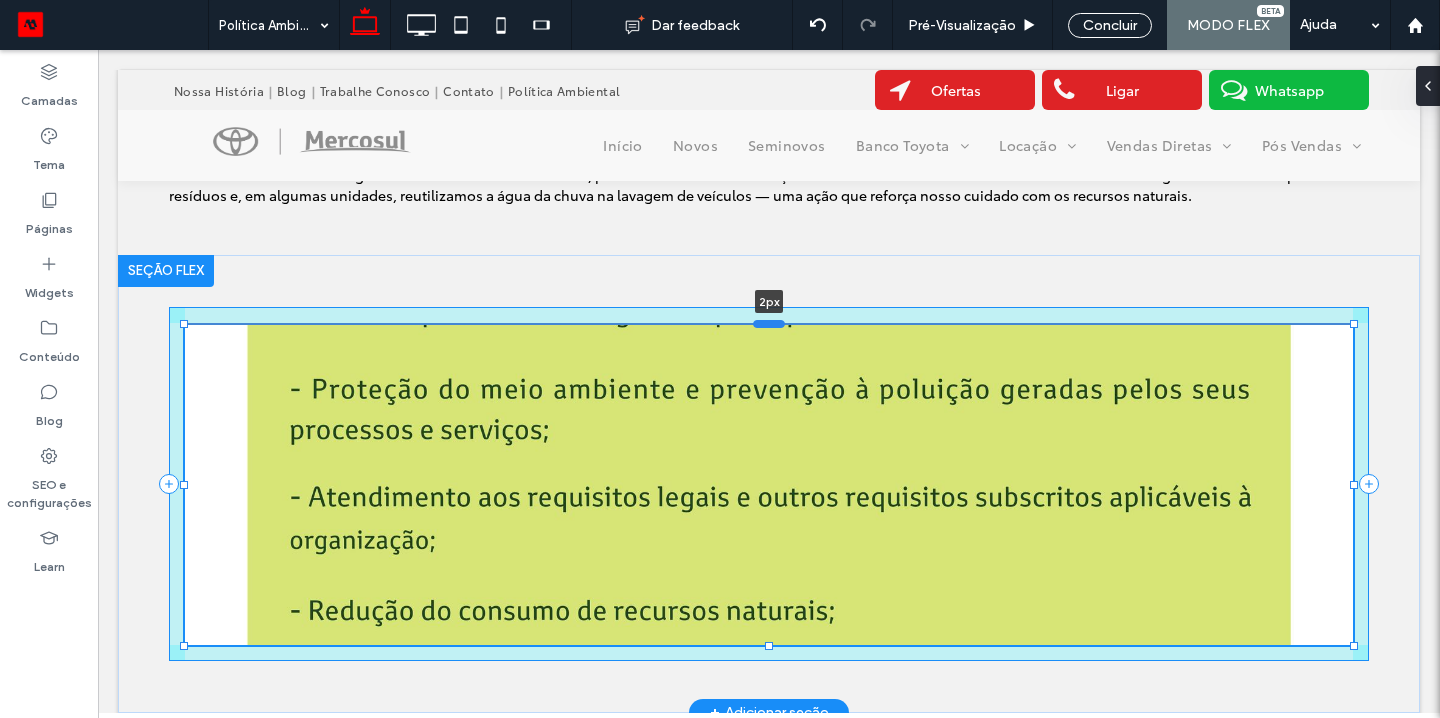 click at bounding box center (769, 323) 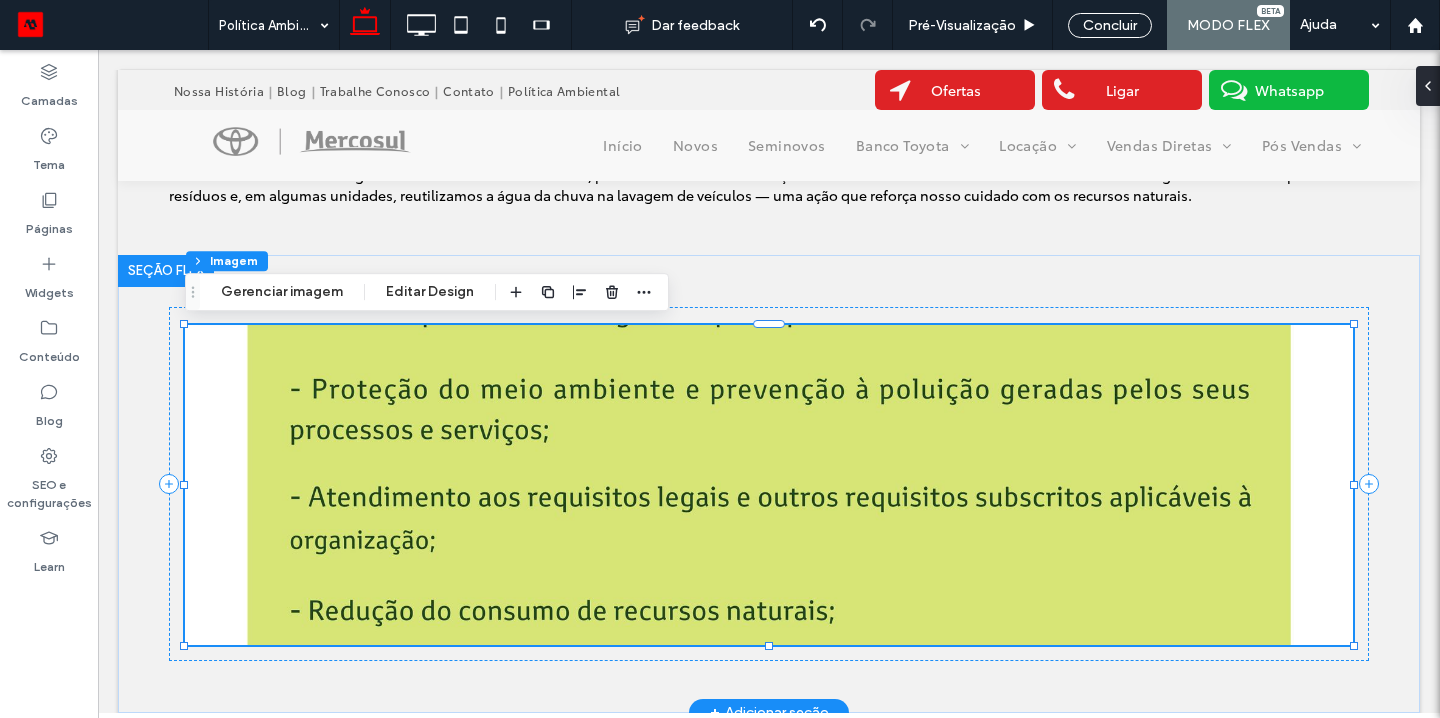 click at bounding box center (769, 485) 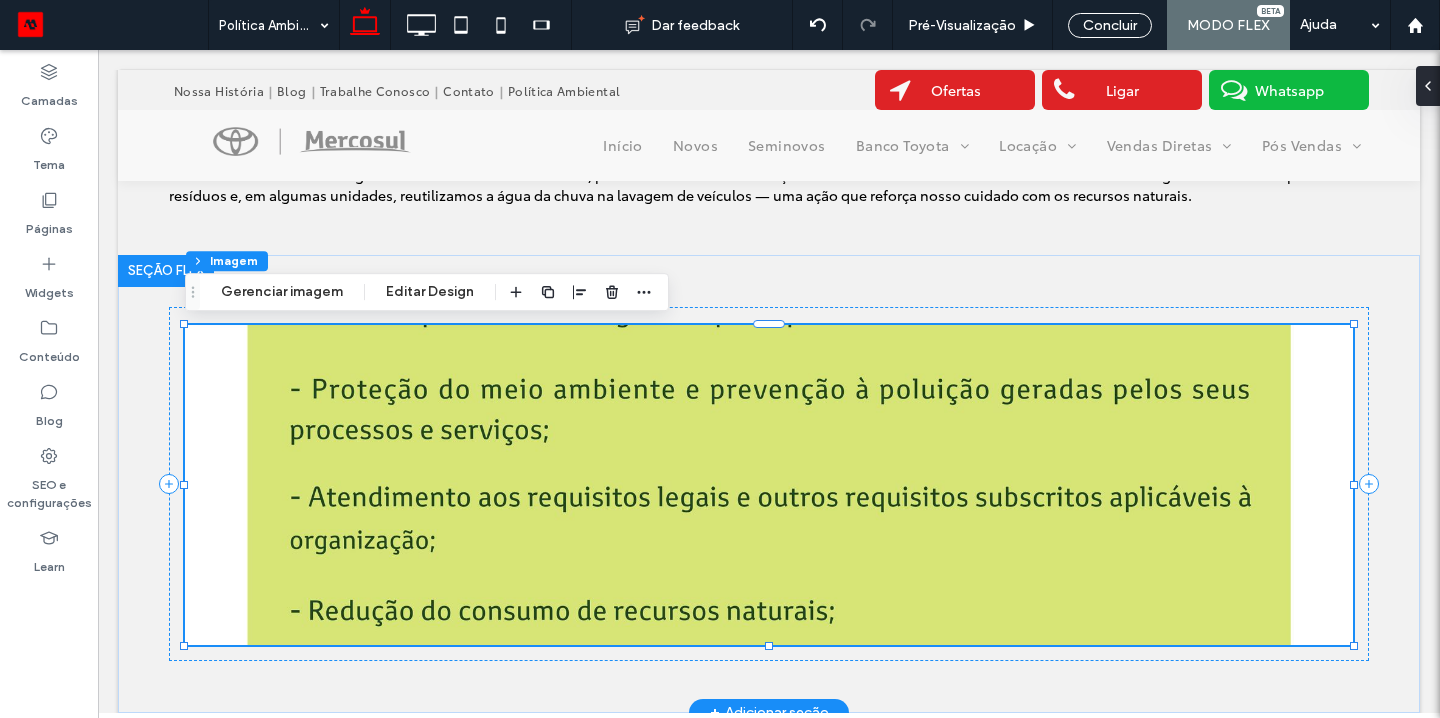 click at bounding box center (769, 485) 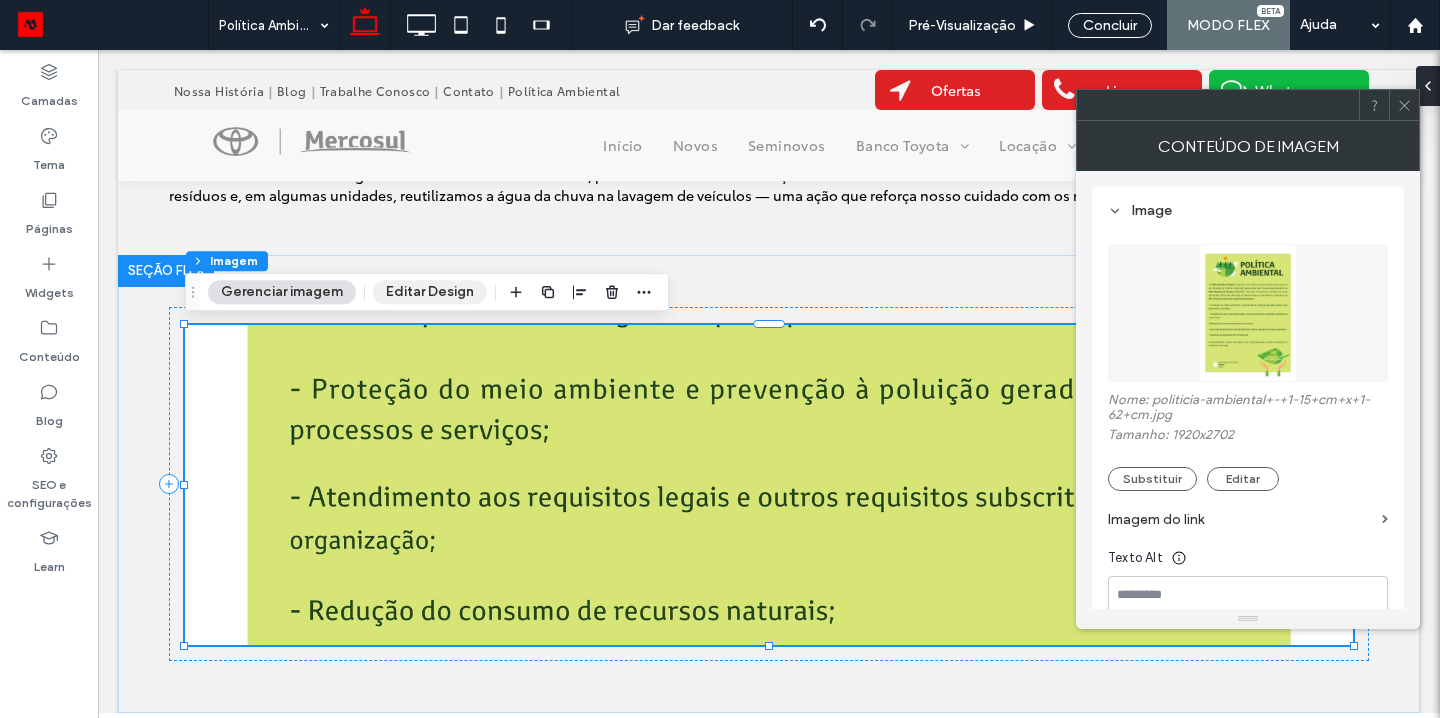 click on "Editar Design" at bounding box center (430, 292) 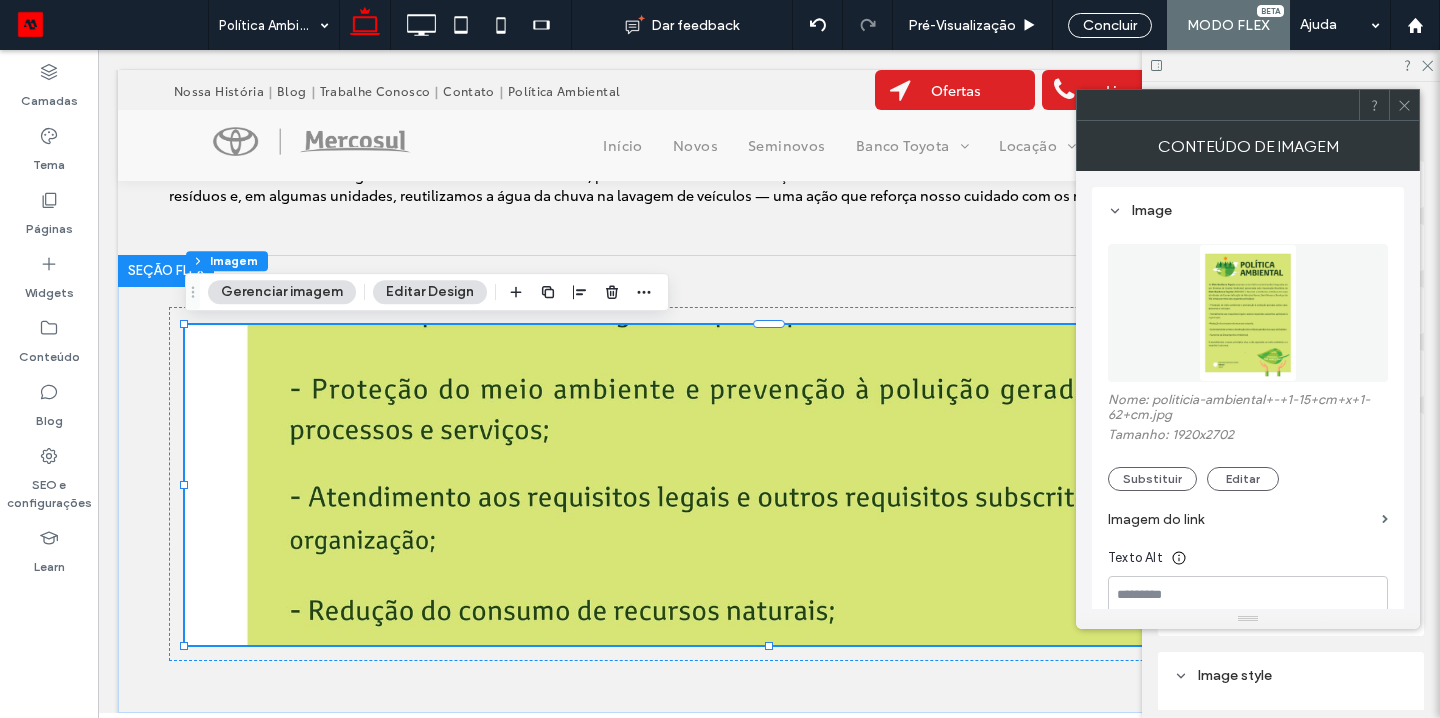 click at bounding box center [1404, 105] 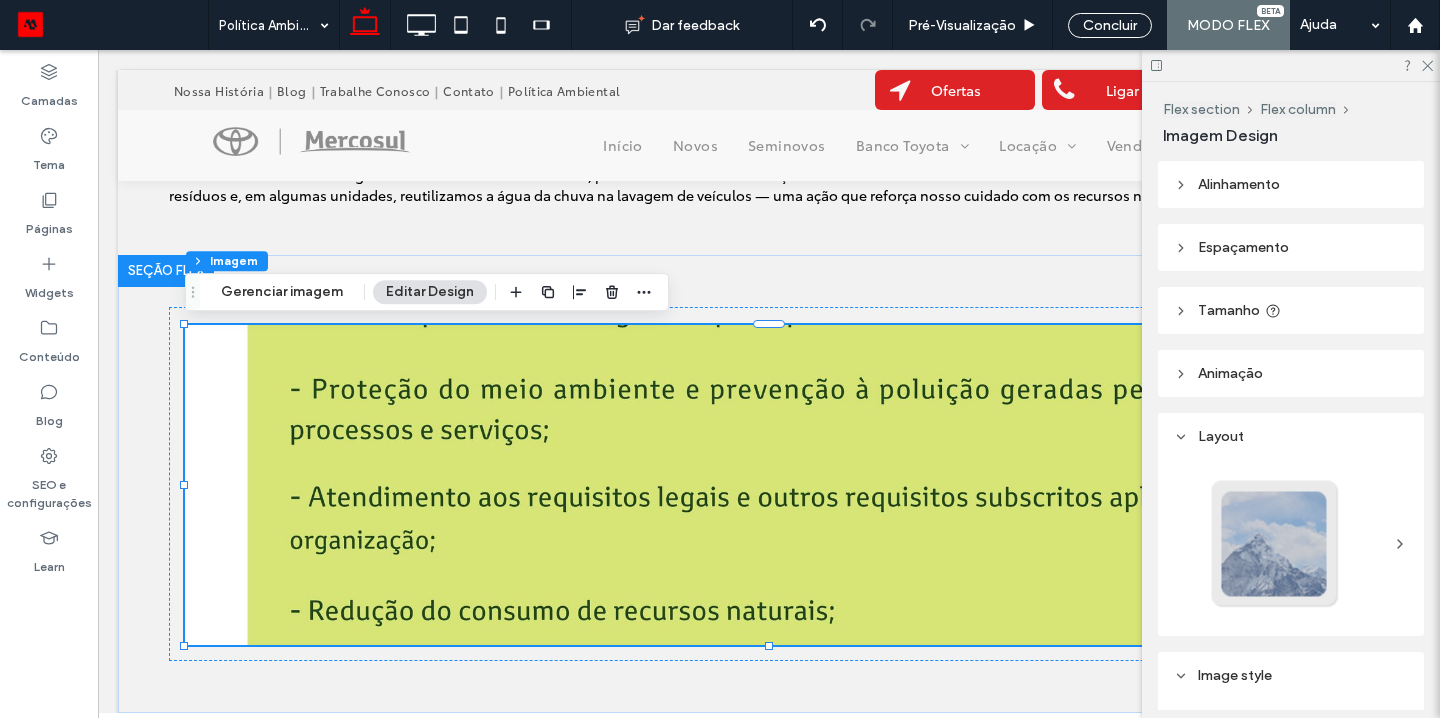 click 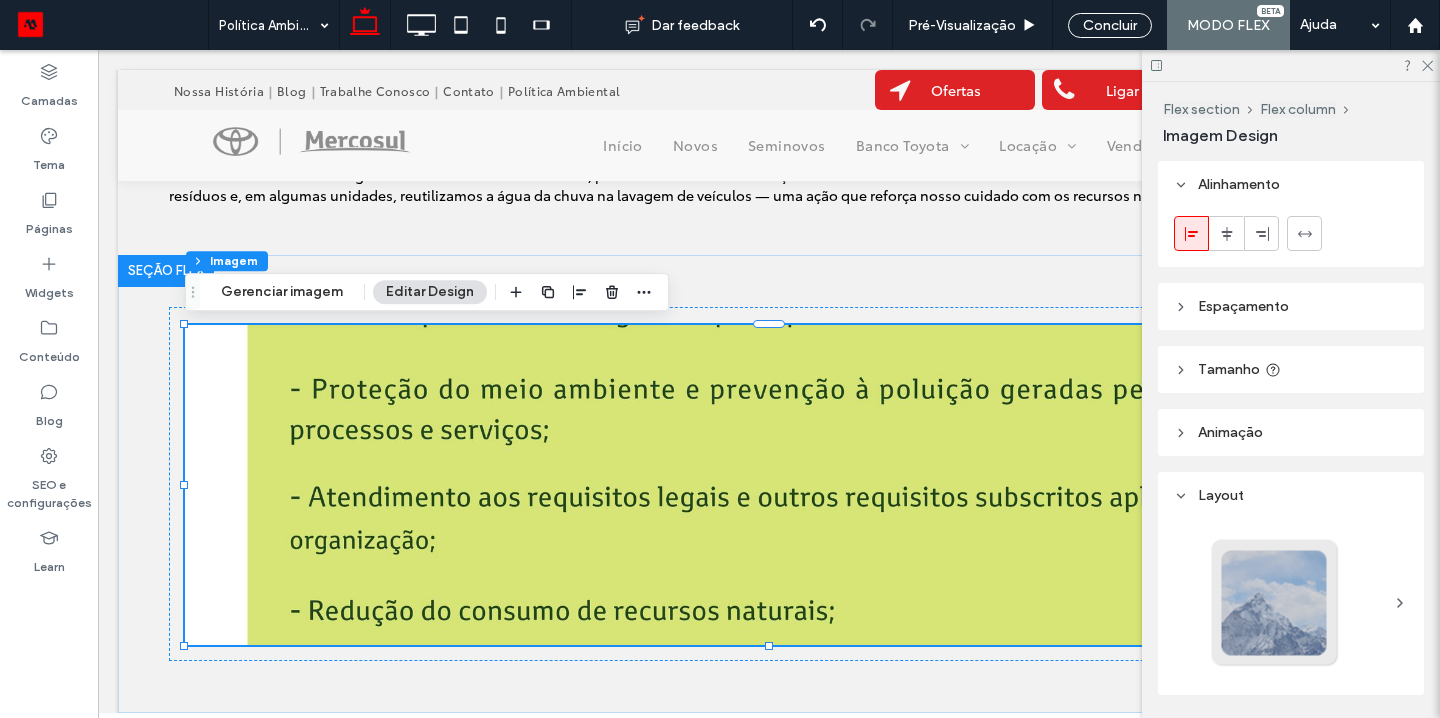 click 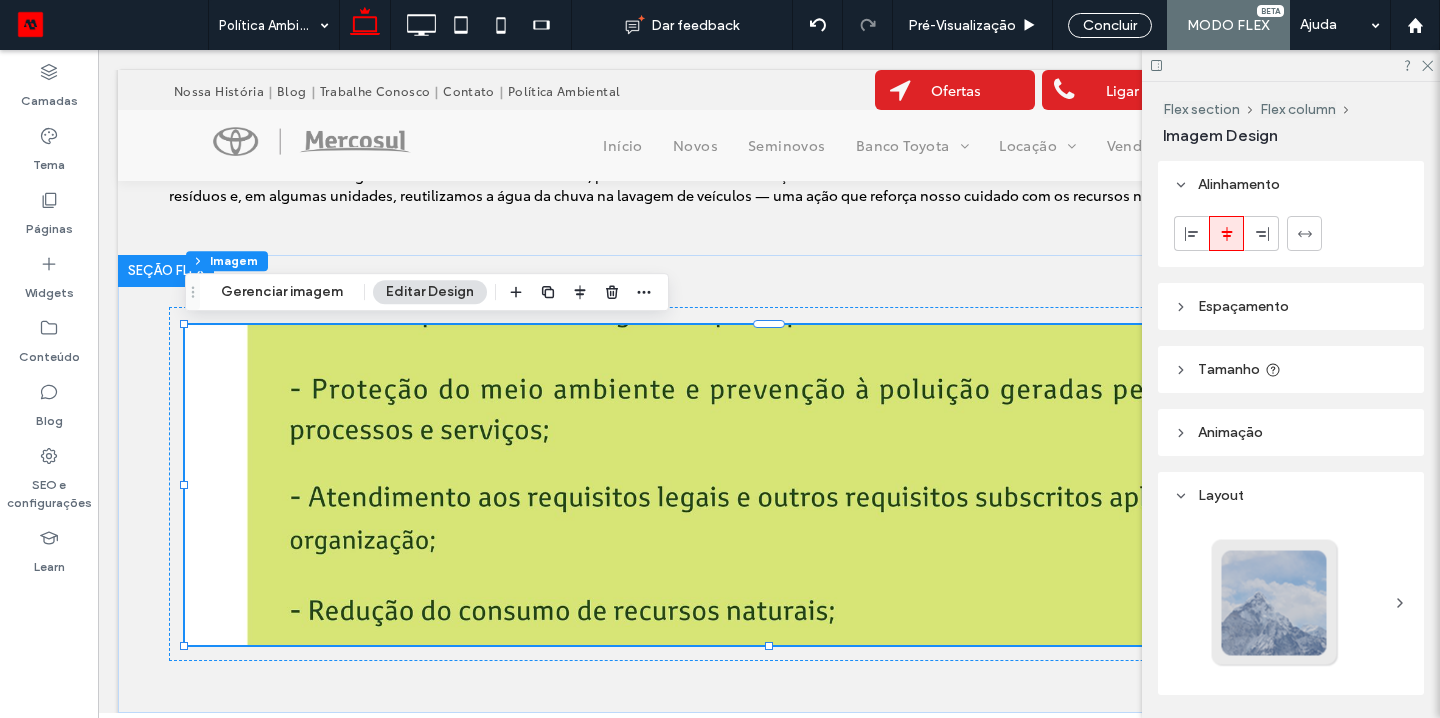 click on "Alinhamento" at bounding box center (1291, 184) 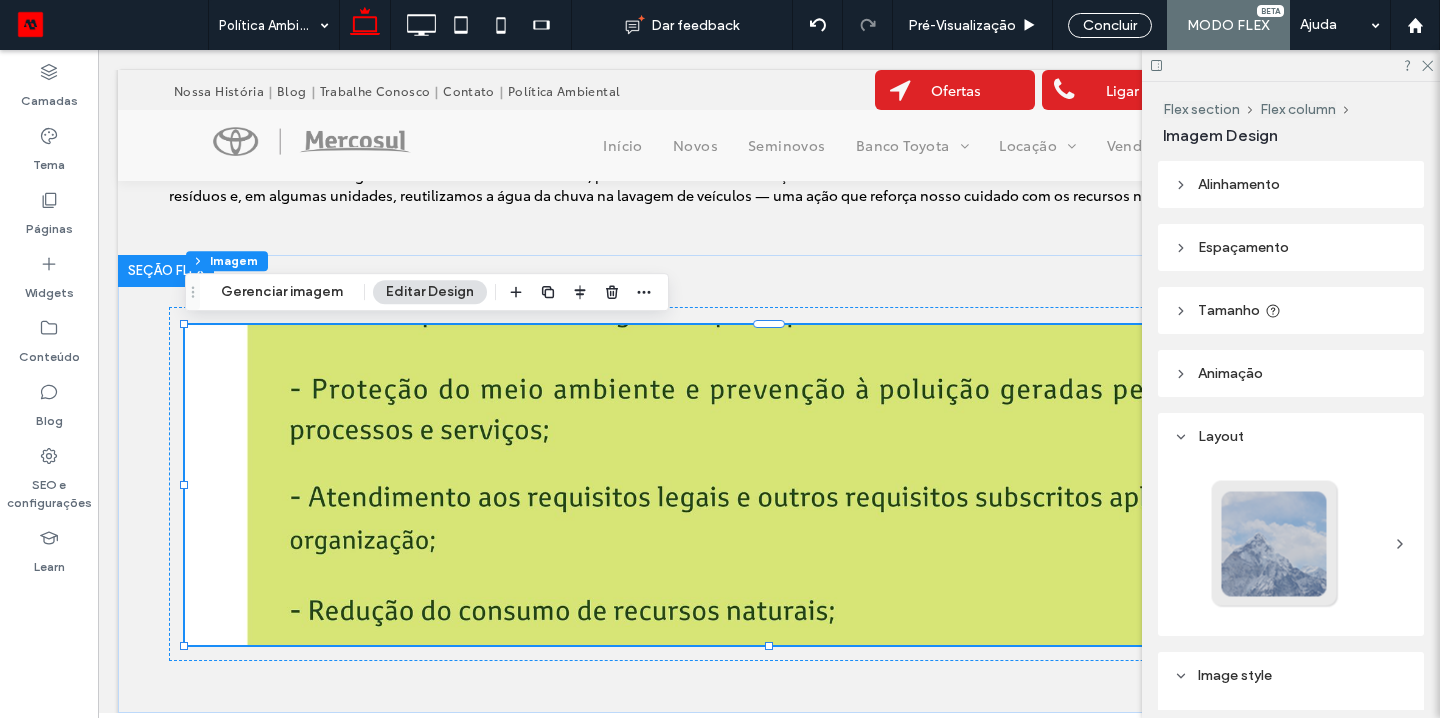 click 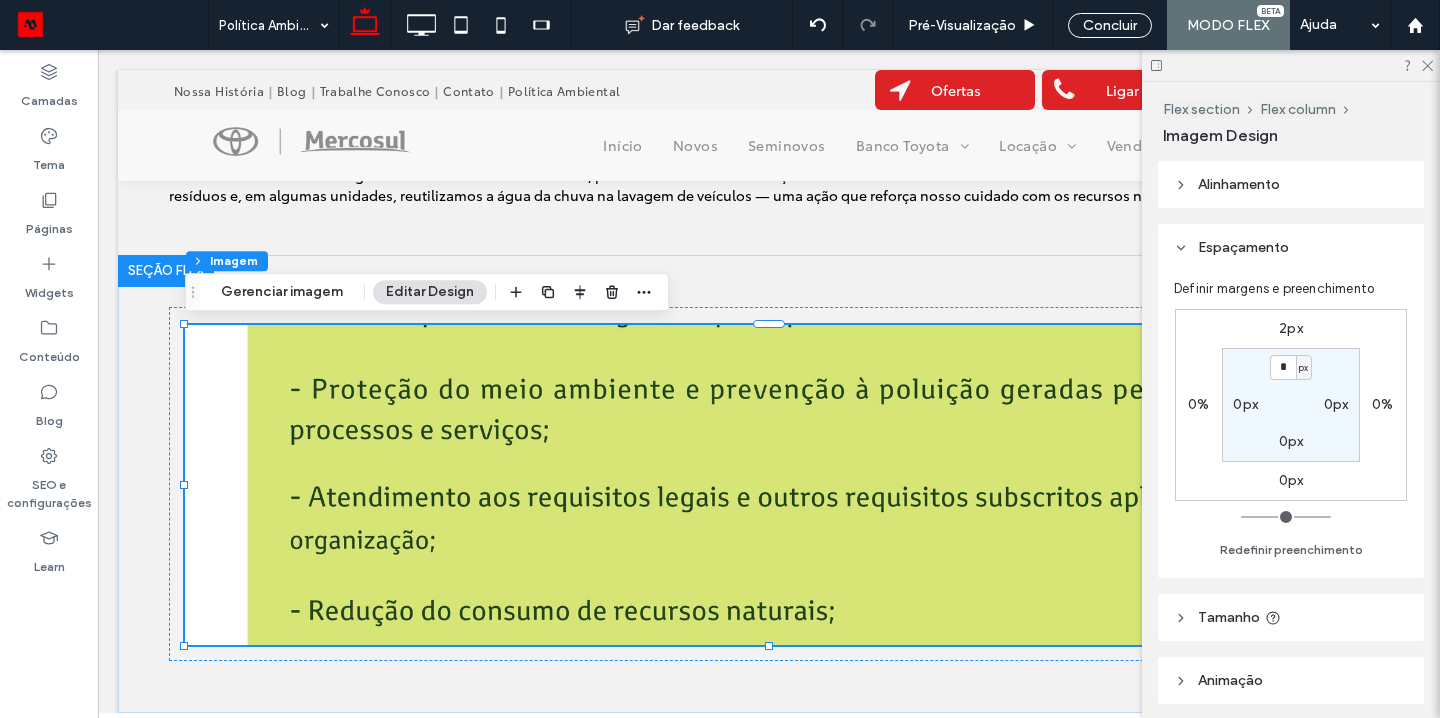 click 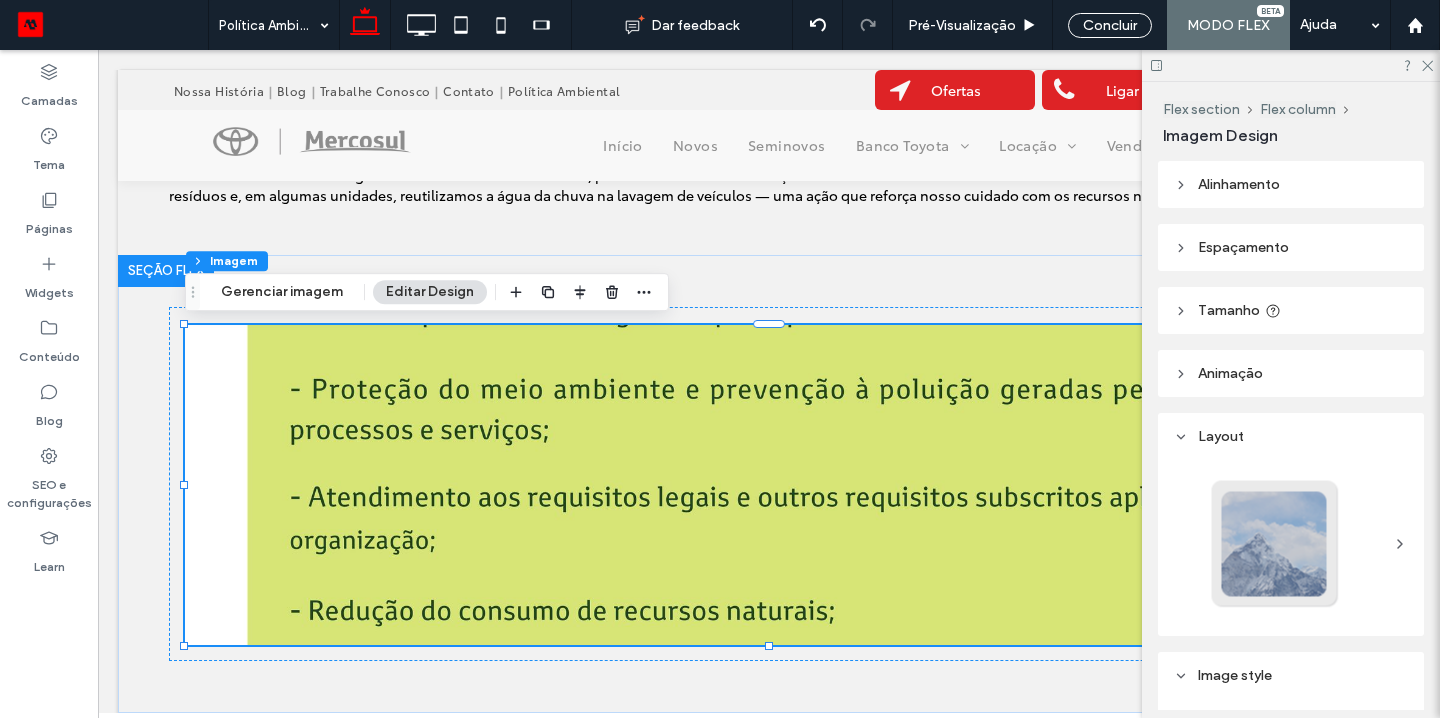 click 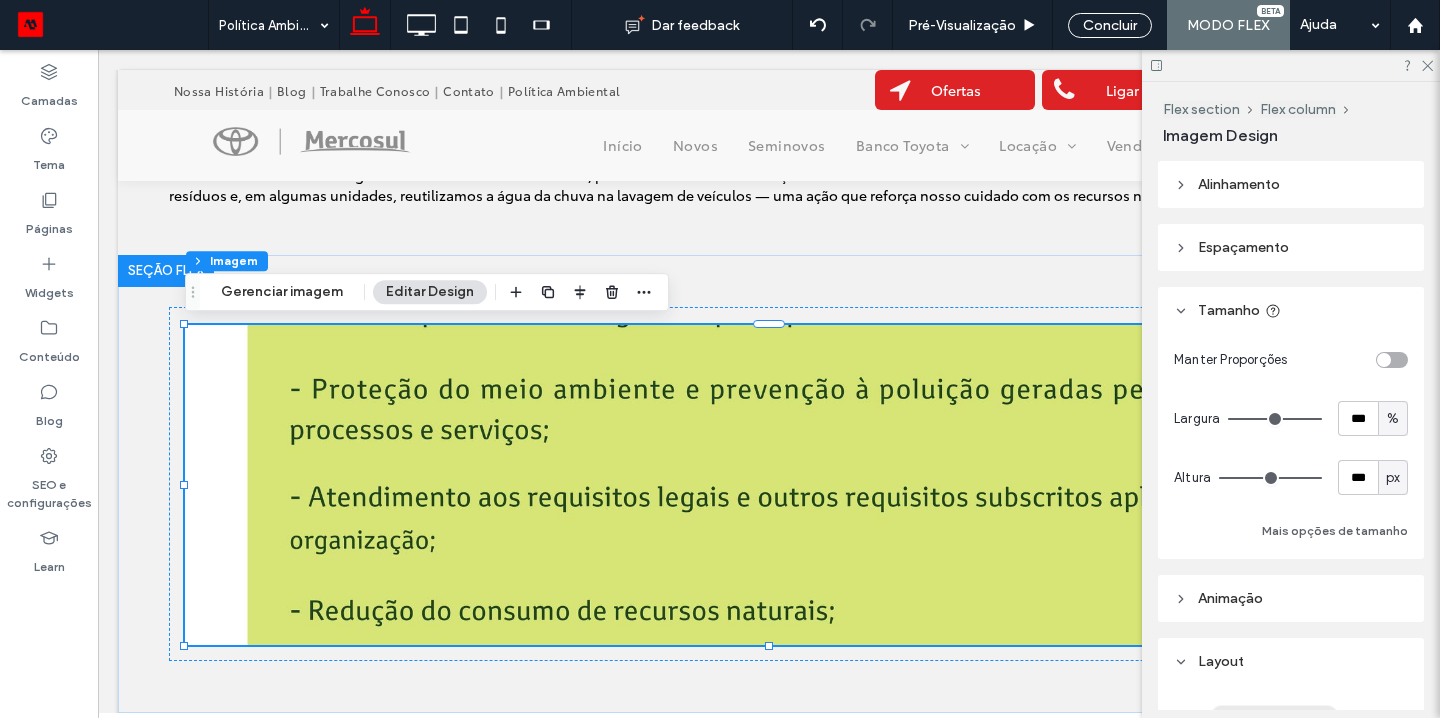 click 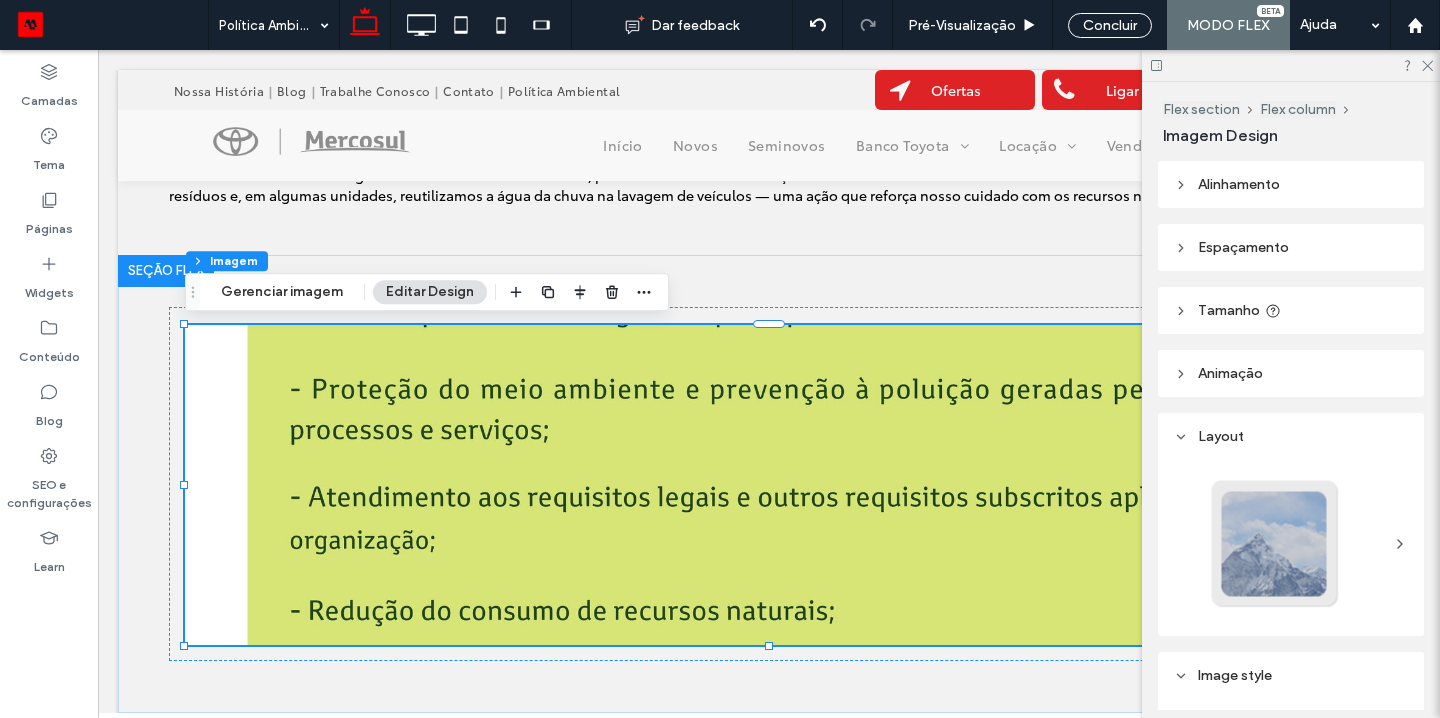 click 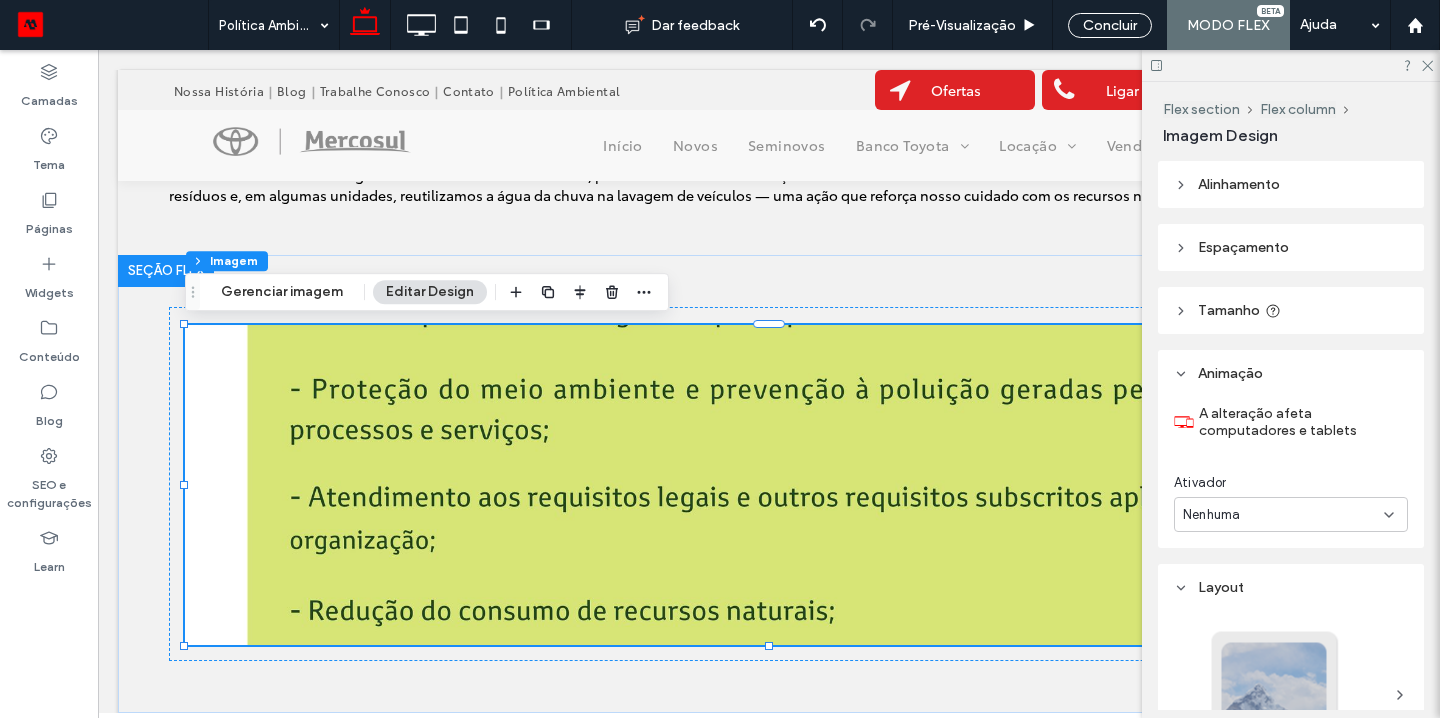 click 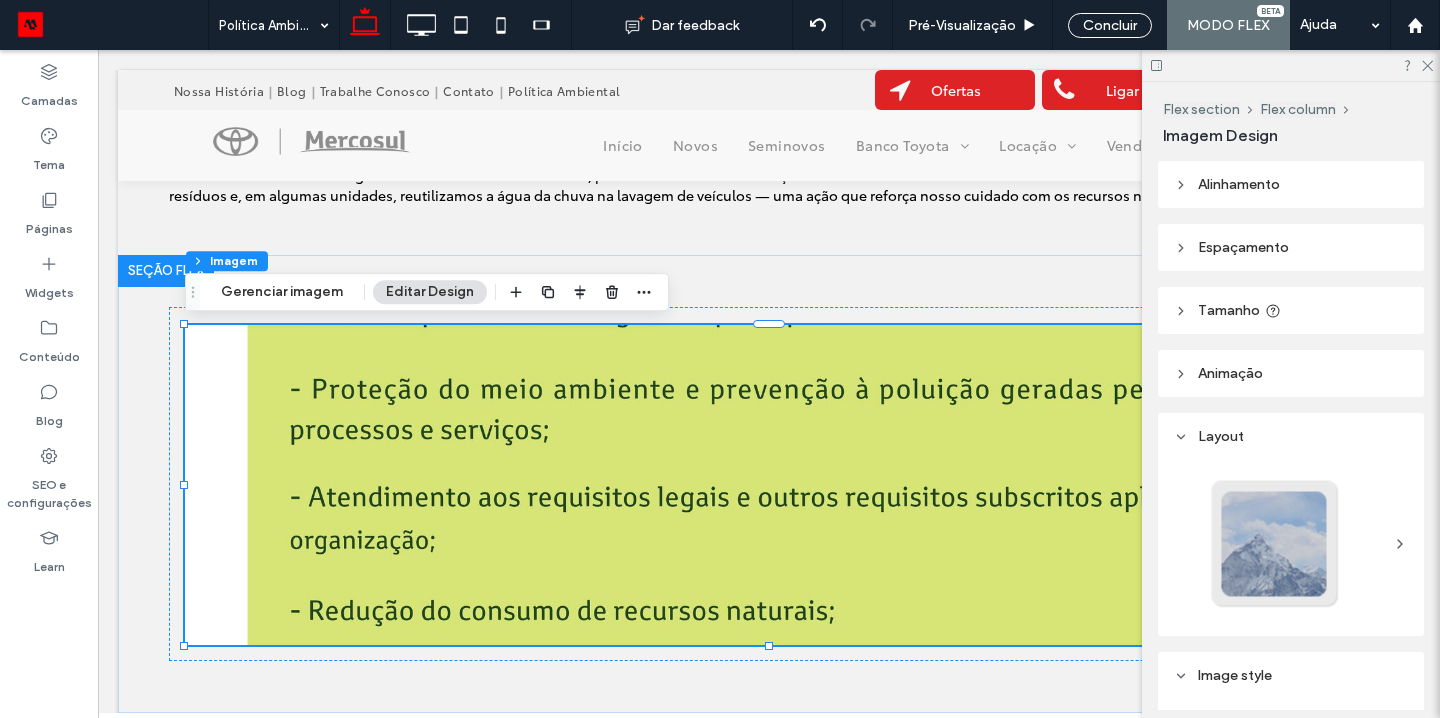 click on "Layout" at bounding box center [1291, 436] 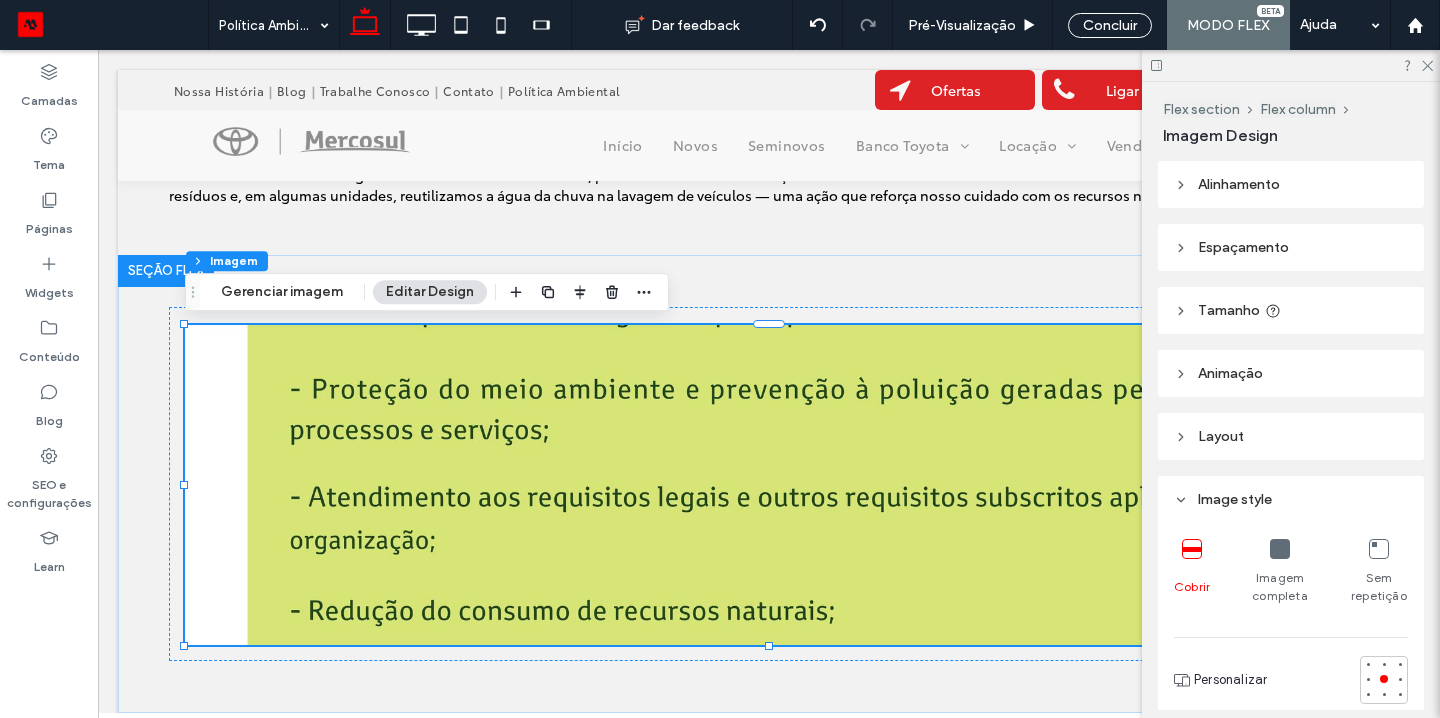 click on "Layout" at bounding box center (1291, 436) 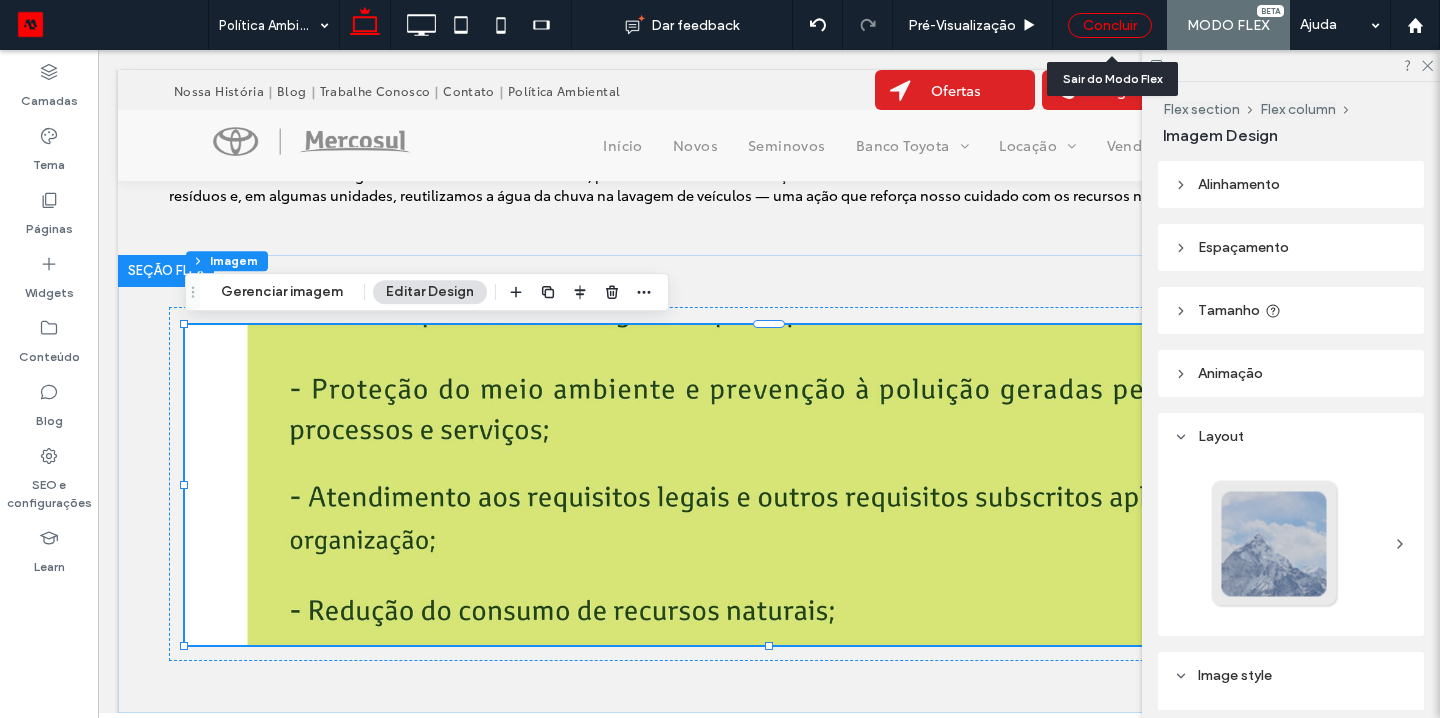 click on "Concluir" at bounding box center [1110, 25] 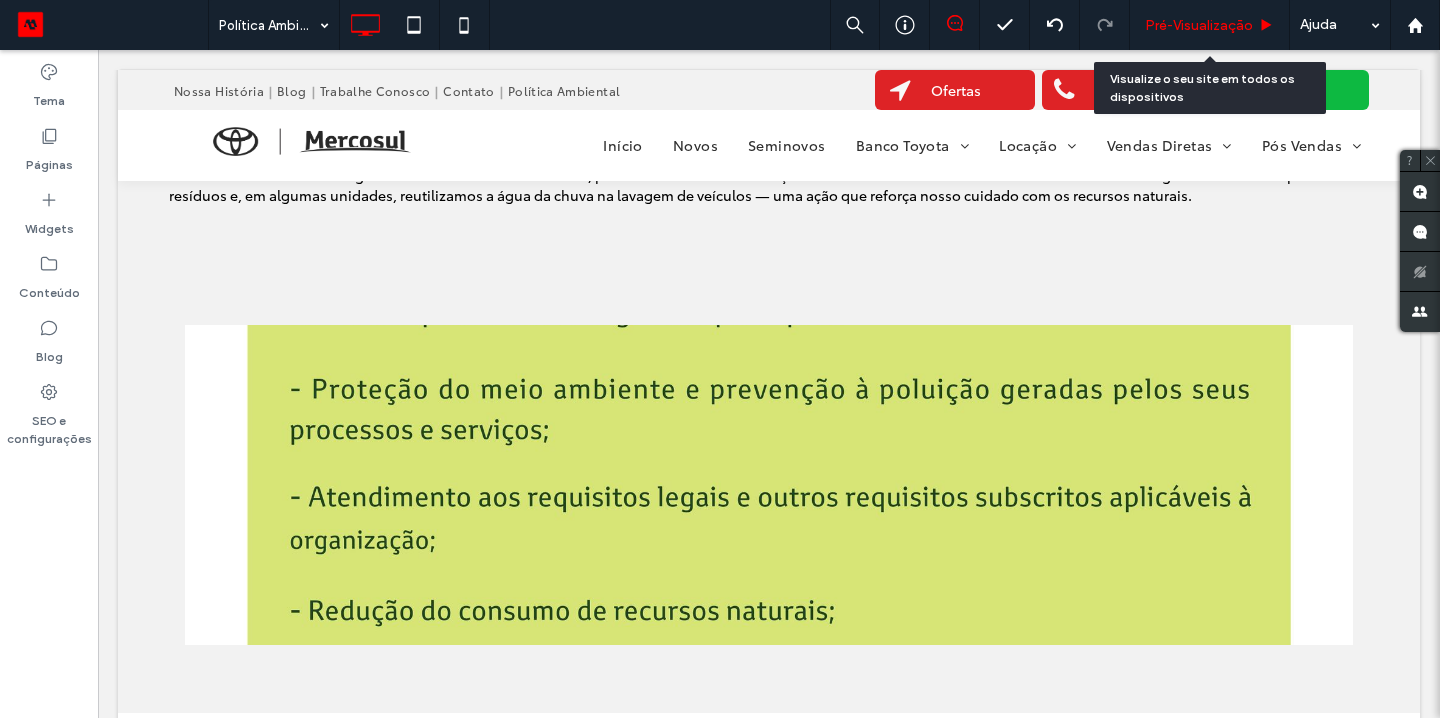 click on "Pré-Visualizaçāo" at bounding box center [1199, 25] 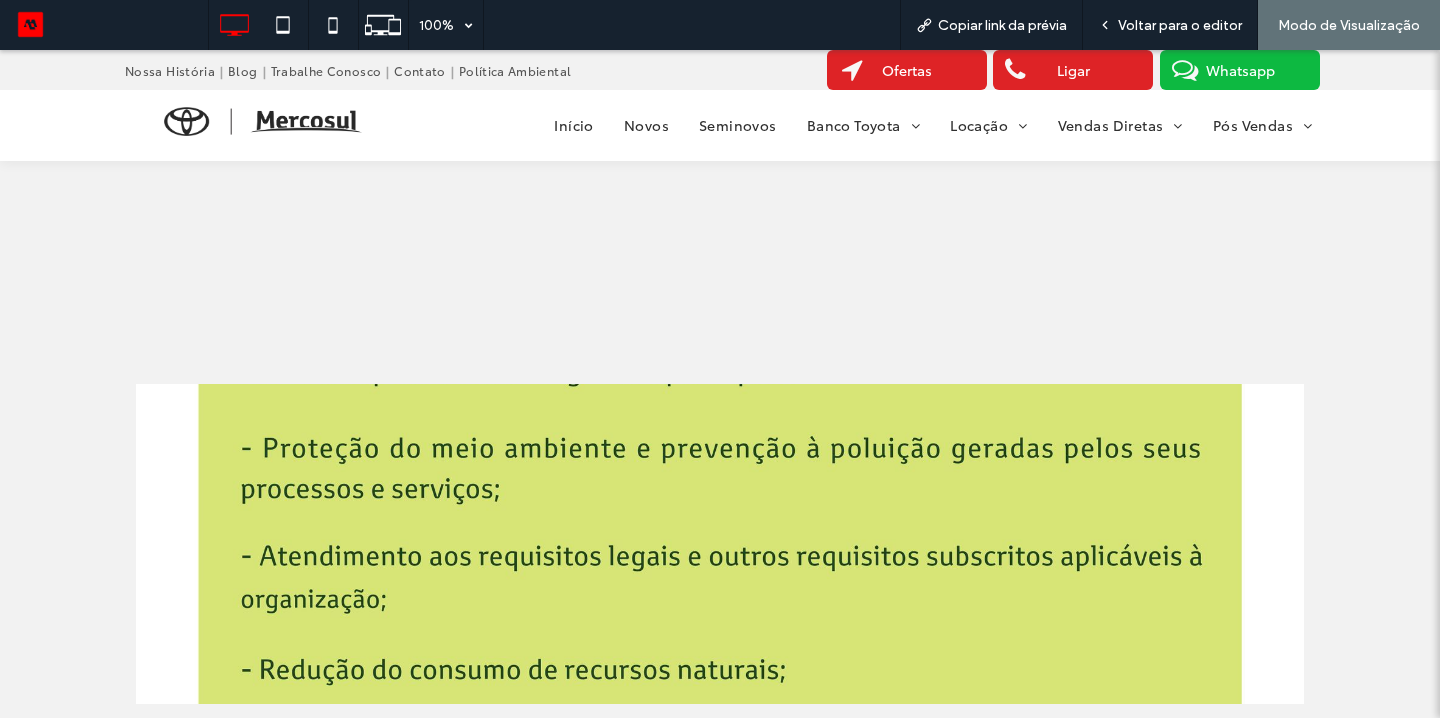scroll, scrollTop: 0, scrollLeft: 0, axis: both 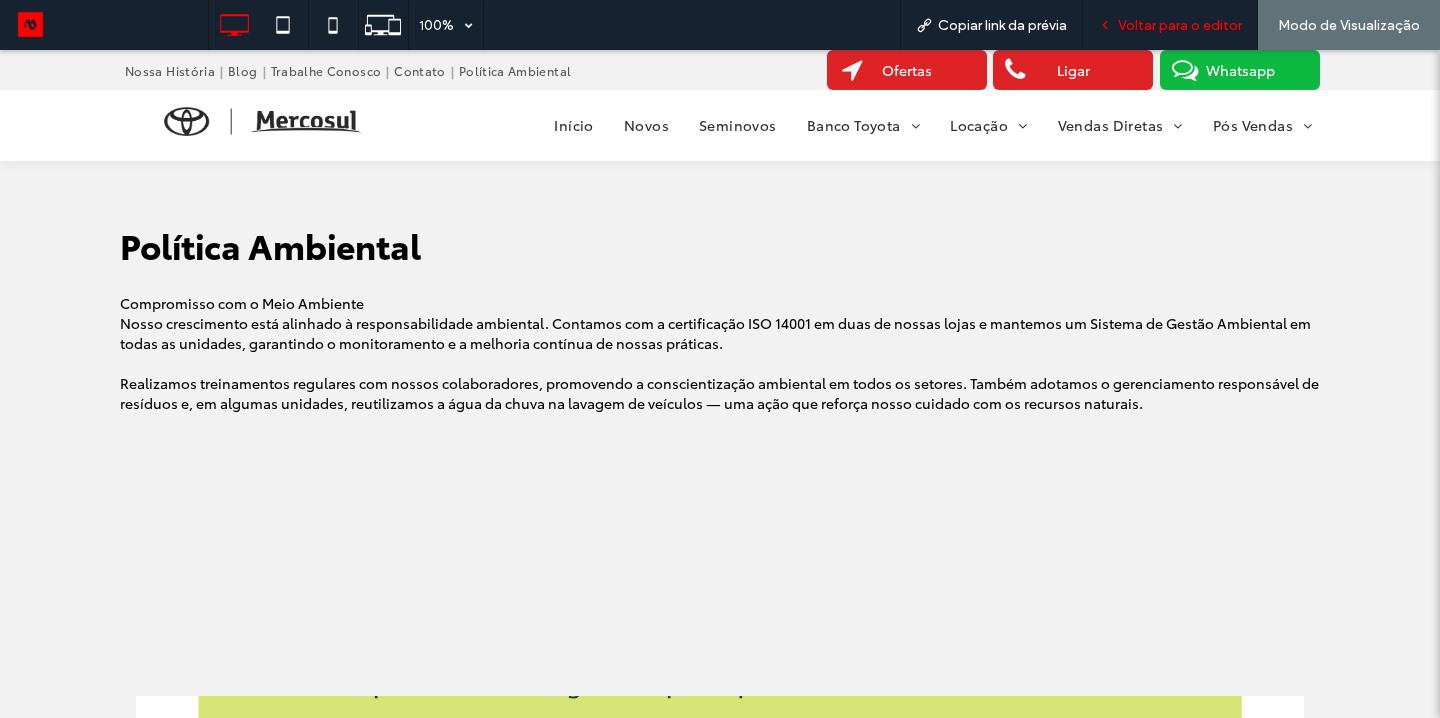 click on "Voltar para o editor" at bounding box center (1180, 25) 